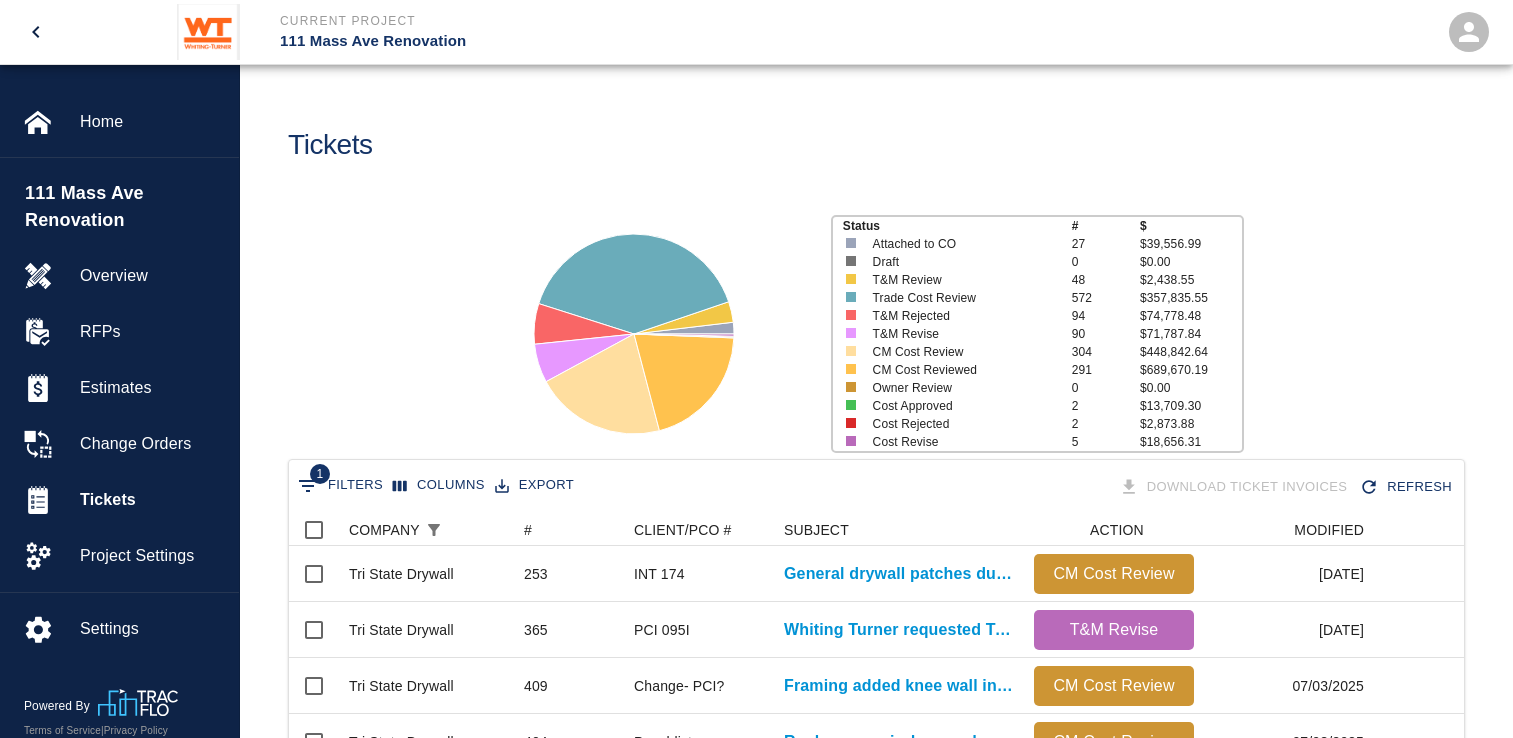 scroll, scrollTop: 300, scrollLeft: 0, axis: vertical 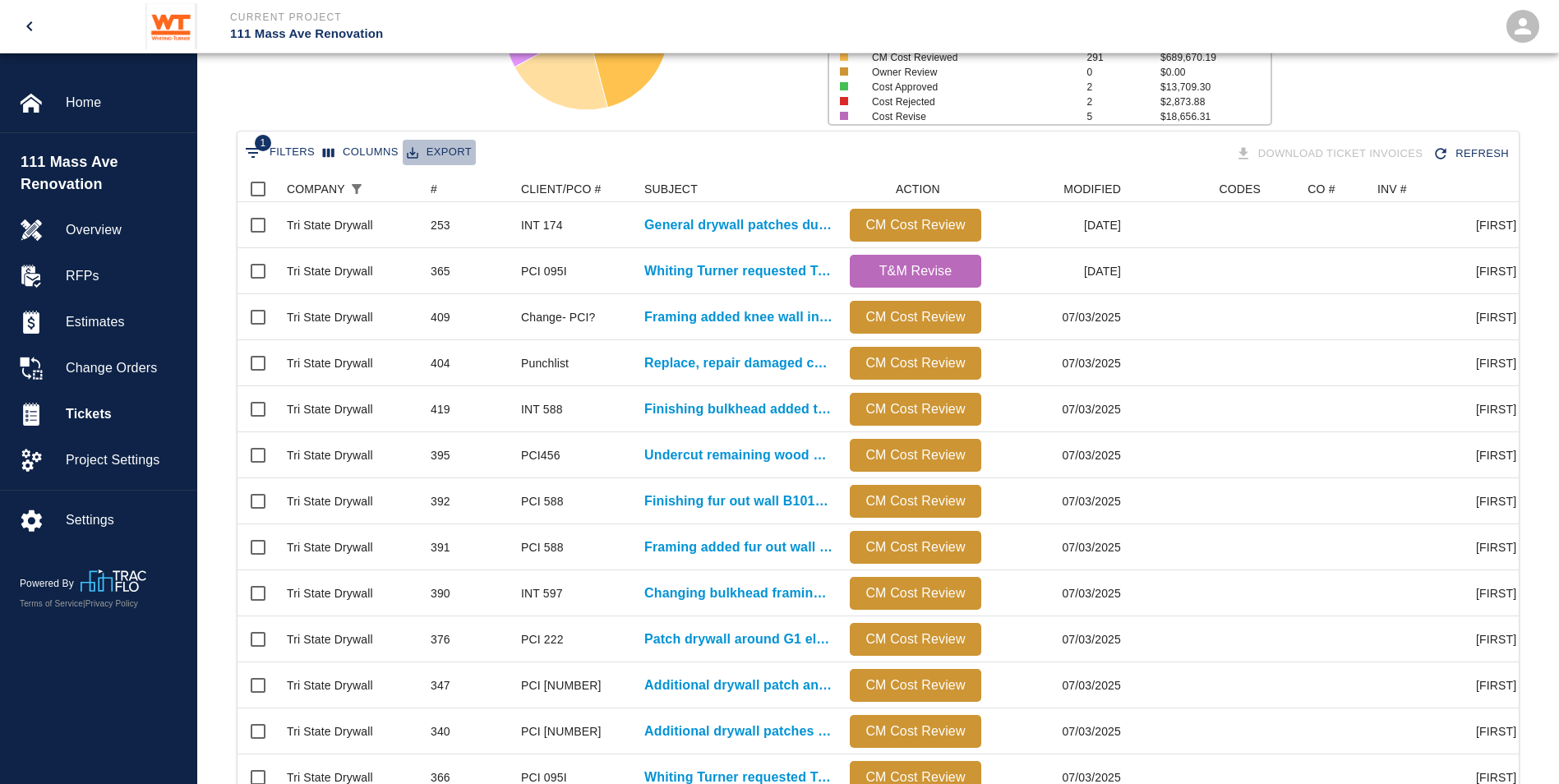 click on "Export" at bounding box center (439, 152) 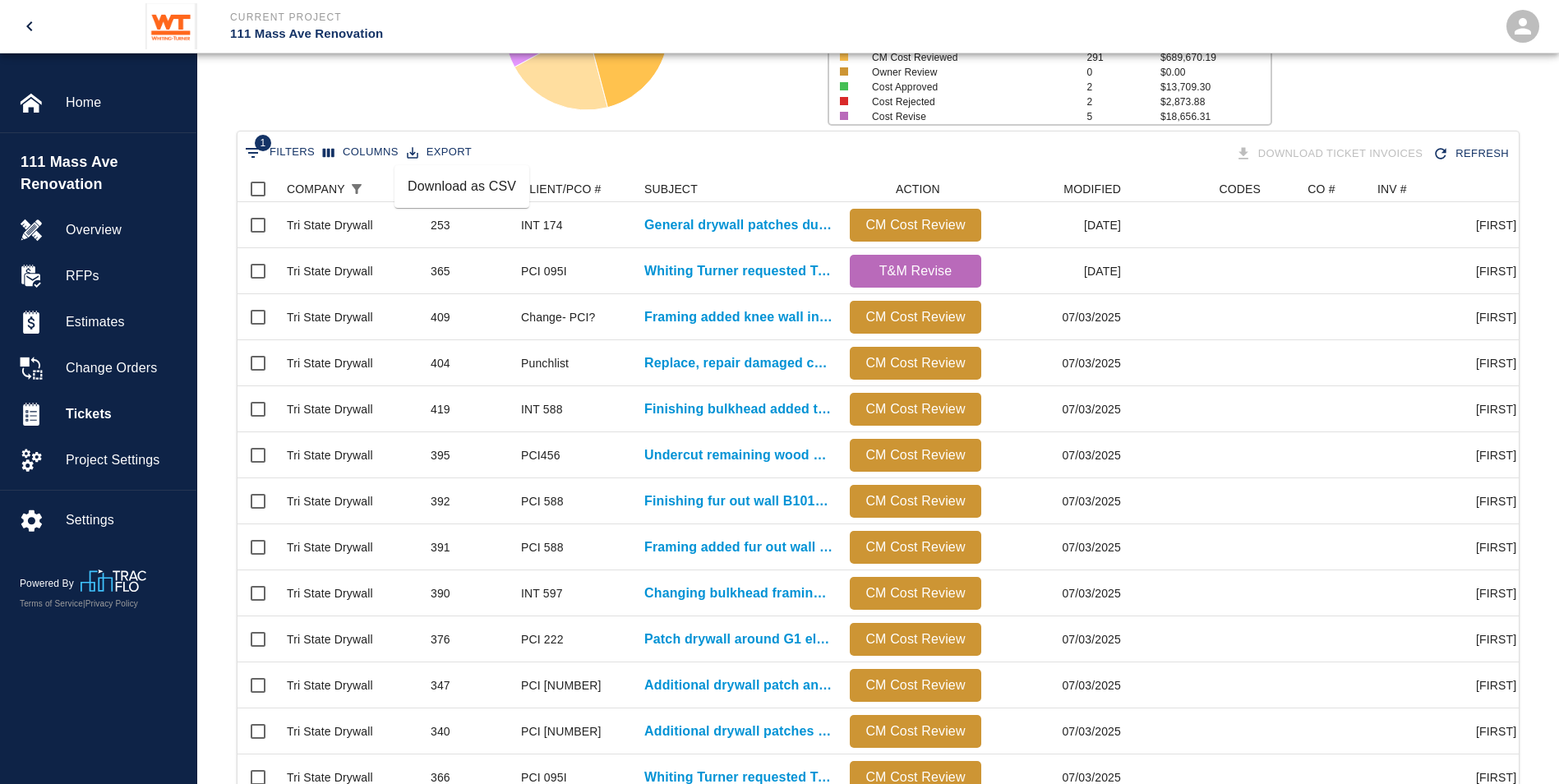 click on "Download as CSV" at bounding box center [462, 187] 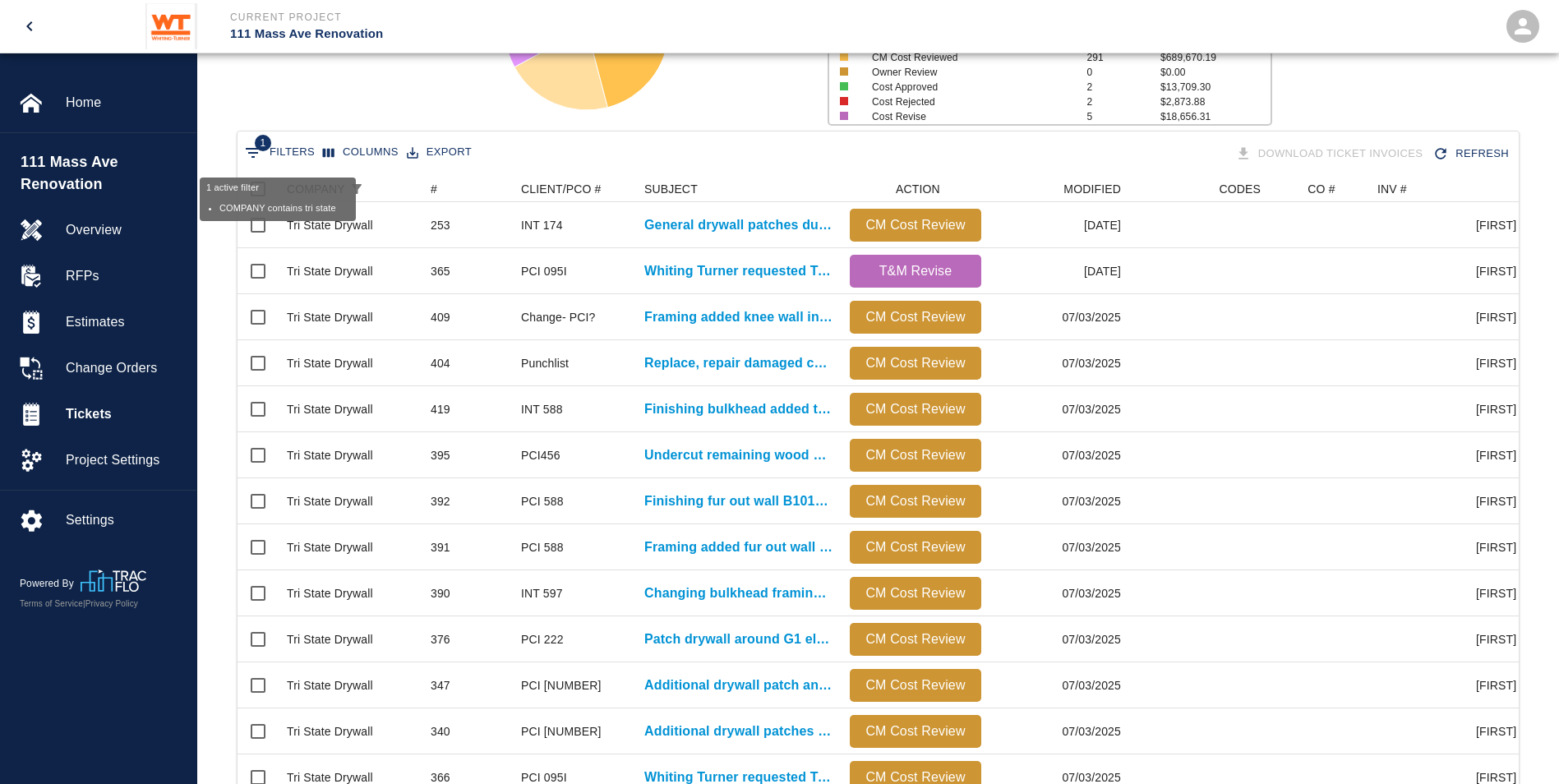 click on "1 Filters" at bounding box center [279, 153] 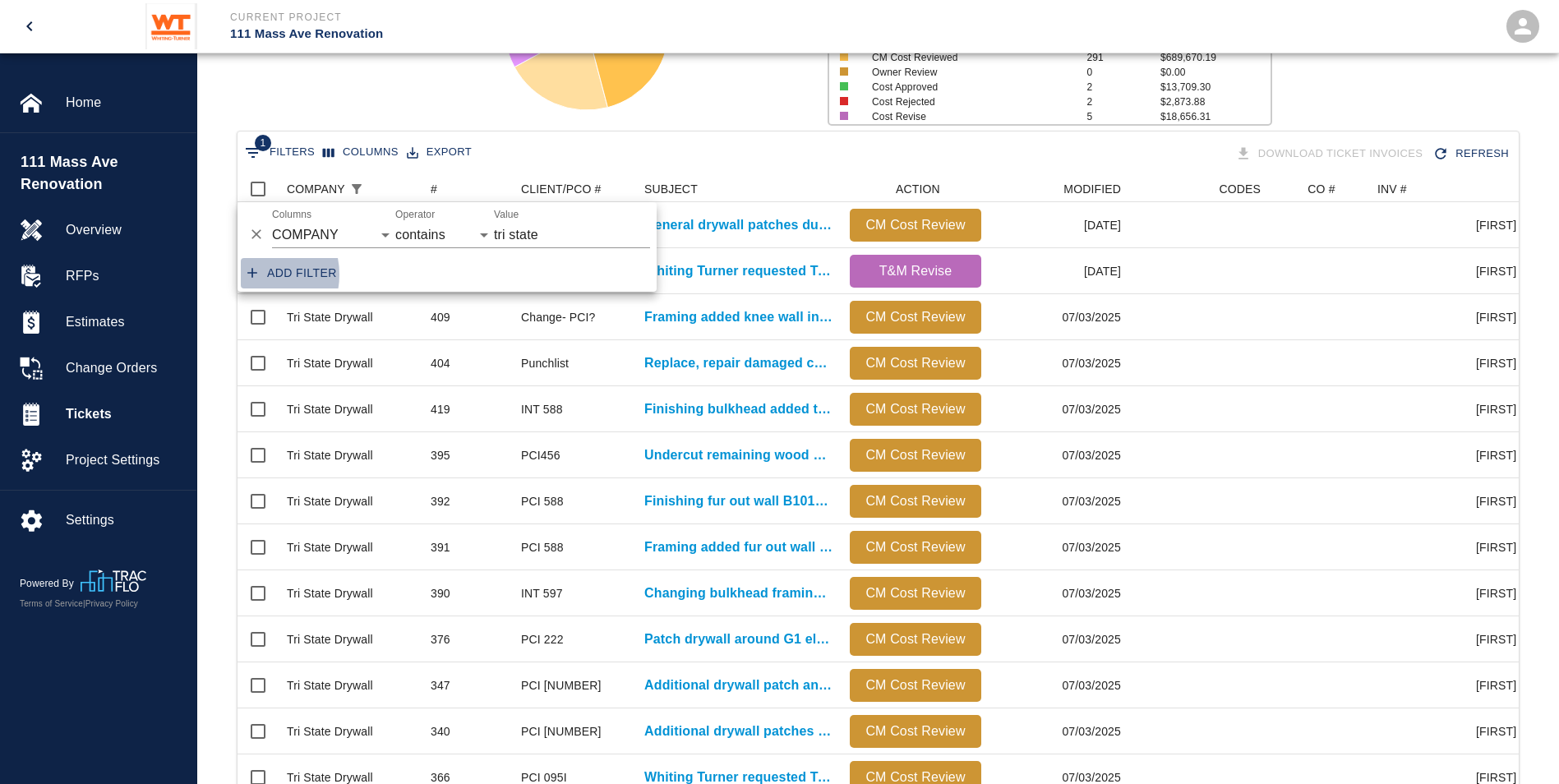 click at bounding box center [252, 273] 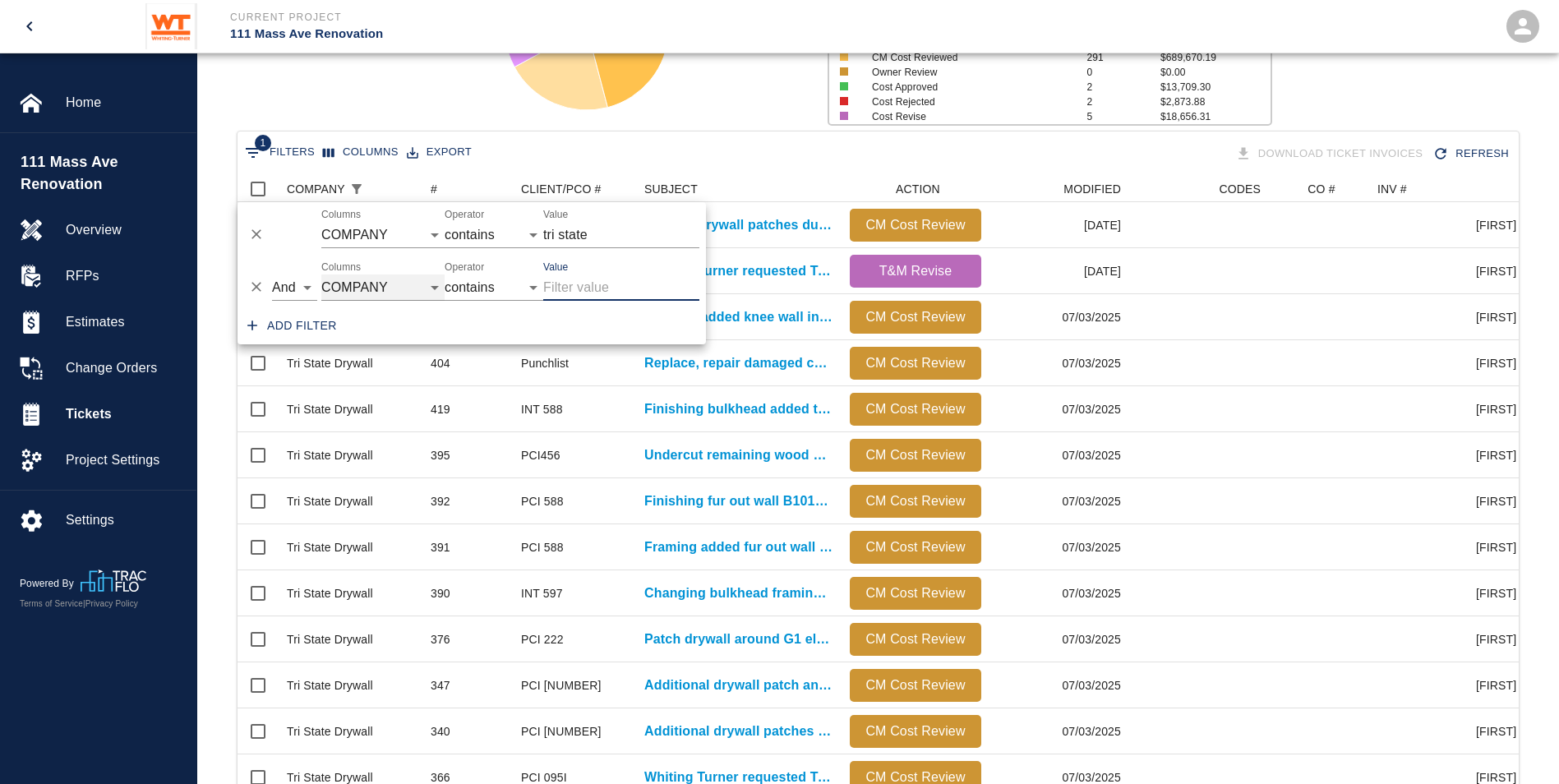 click on "COMPANY # CLIENT/PCO # SUBJECT DESCRIPTION ACTION WORK MODIFIED CREATED CODES CO # INV # INBOX TOTAL CLOSED SUBMITTED APPROVED DATE CM COST APPROVED" at bounding box center [383, 288] 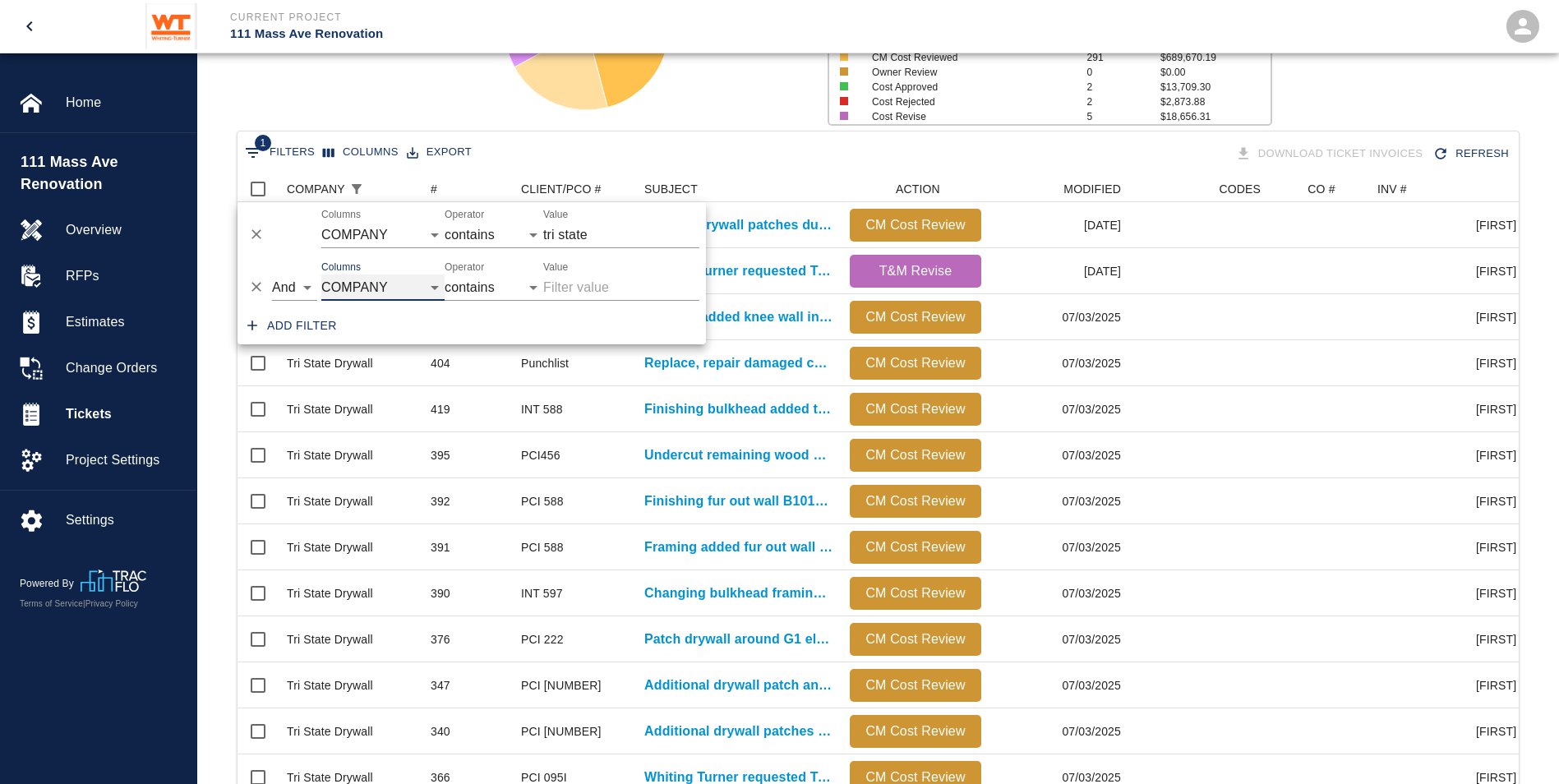 select on "number" 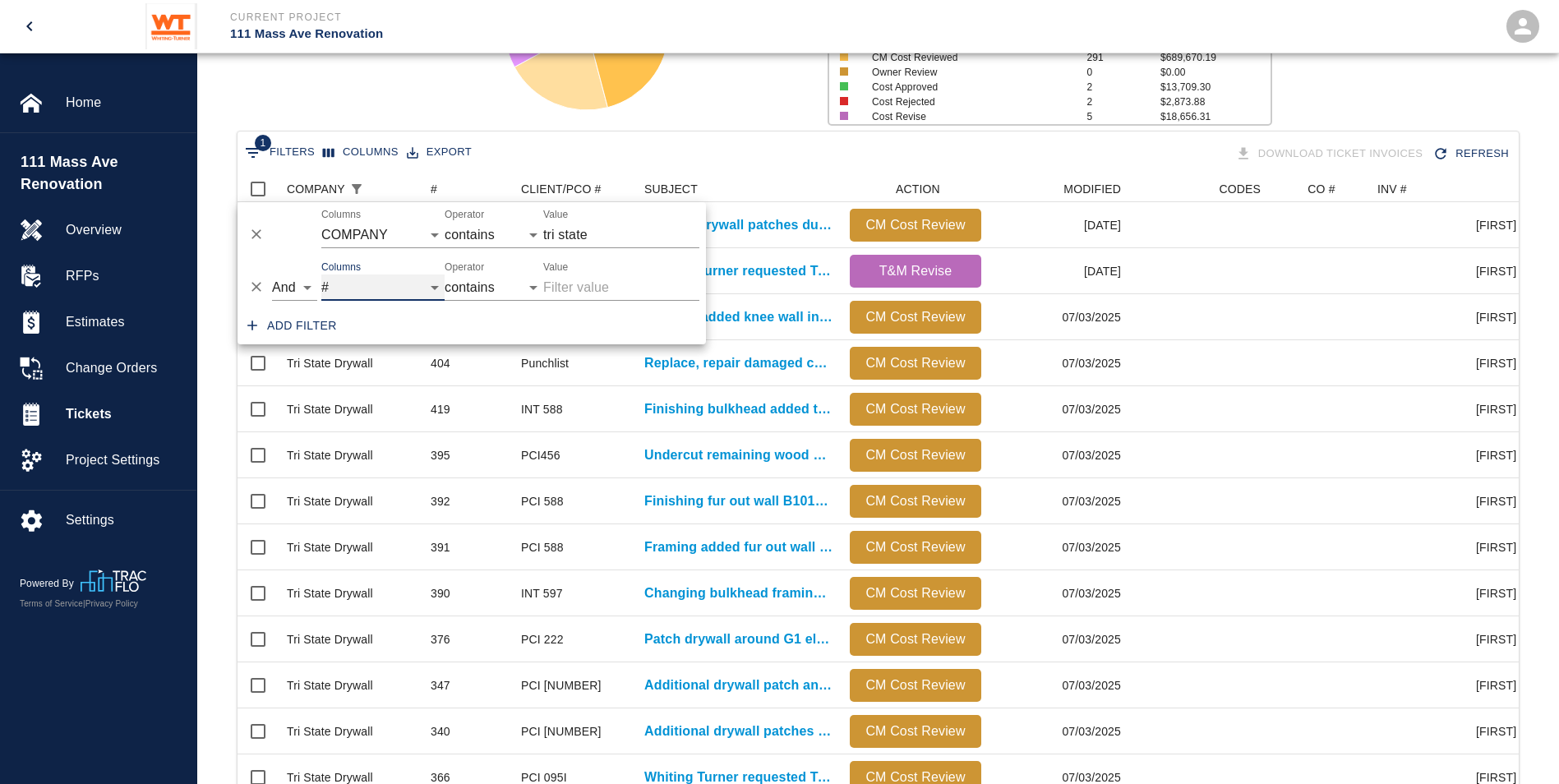 click on "COMPANY # CLIENT/PCO # SUBJECT DESCRIPTION ACTION WORK MODIFIED CREATED CODES CO # INV # INBOX TOTAL CLOSED SUBMITTED APPROVED DATE CM COST APPROVED" at bounding box center (383, 288) 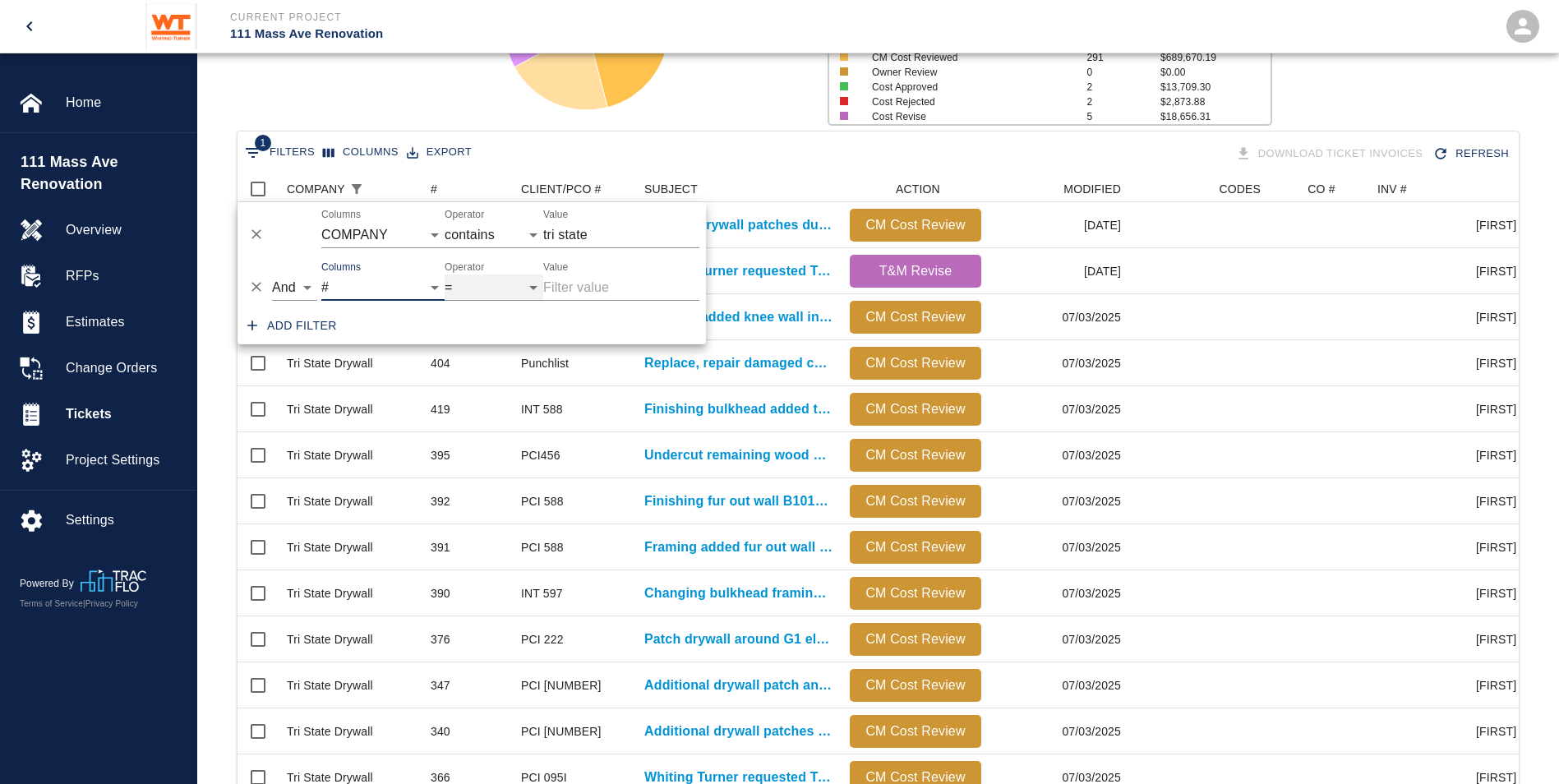 click on "is empty is not empty is any of" at bounding box center [494, 288] 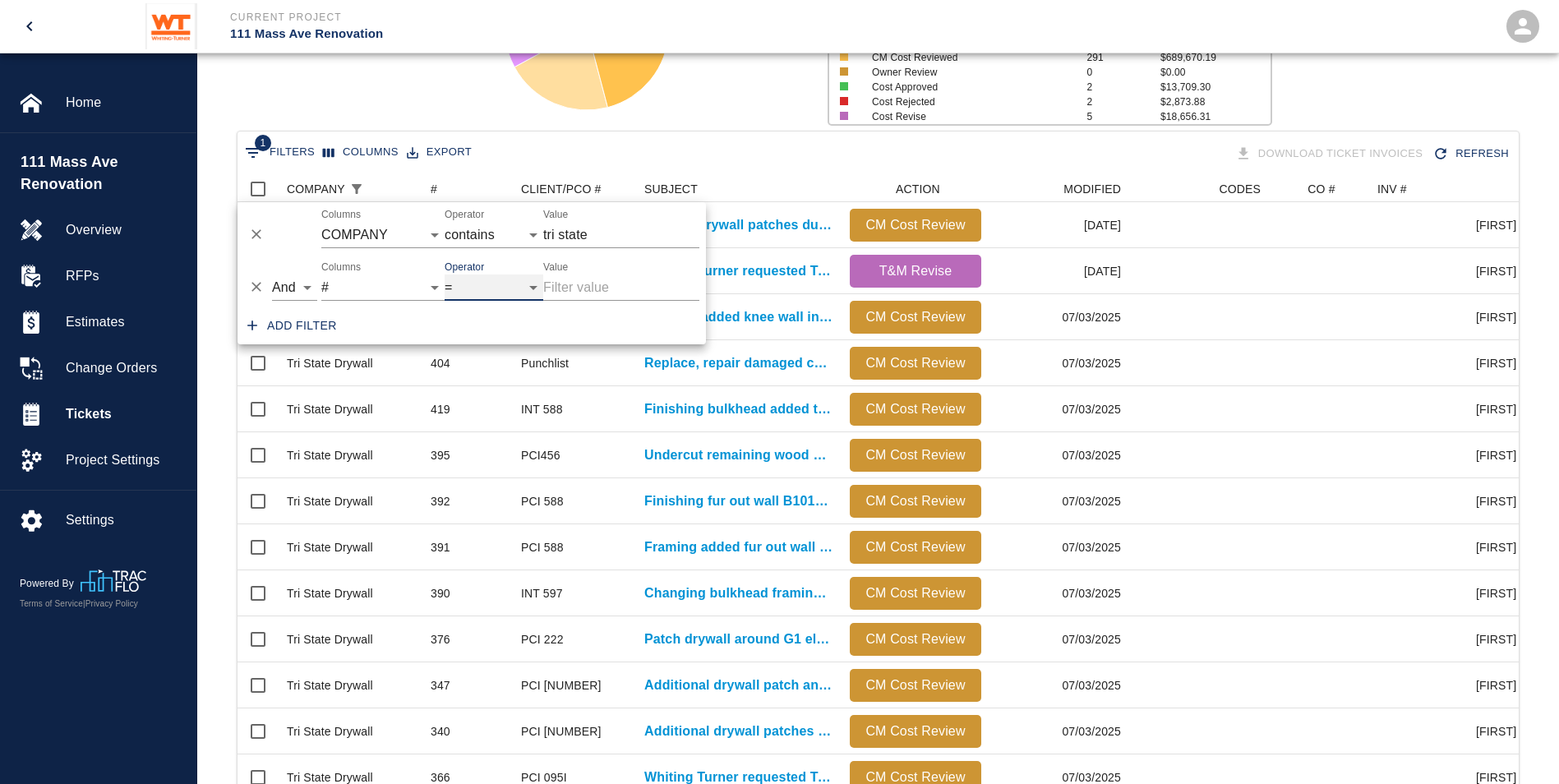 select on "isAnyOf" 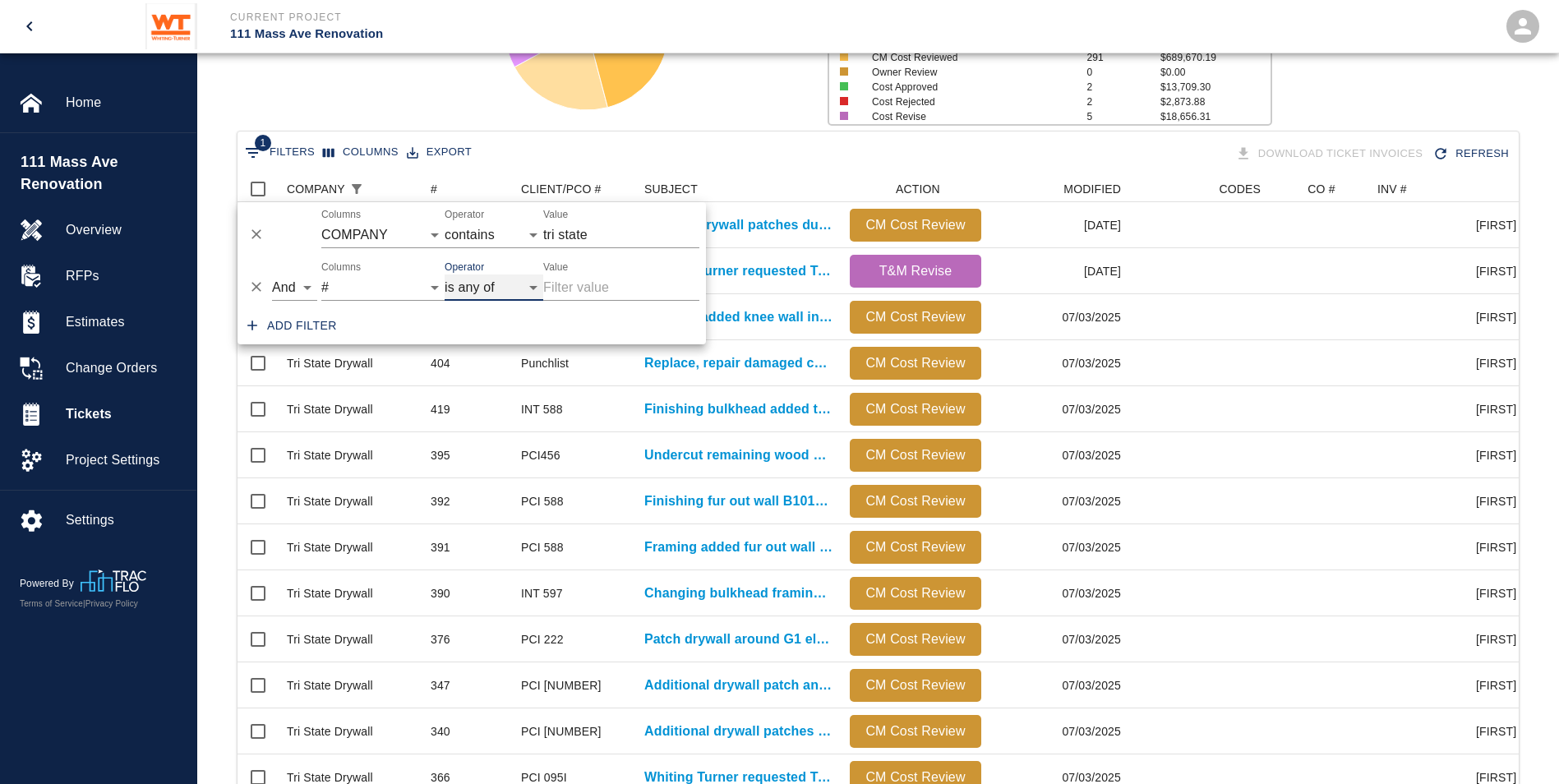 click on "is empty is not empty is any of" at bounding box center (494, 288) 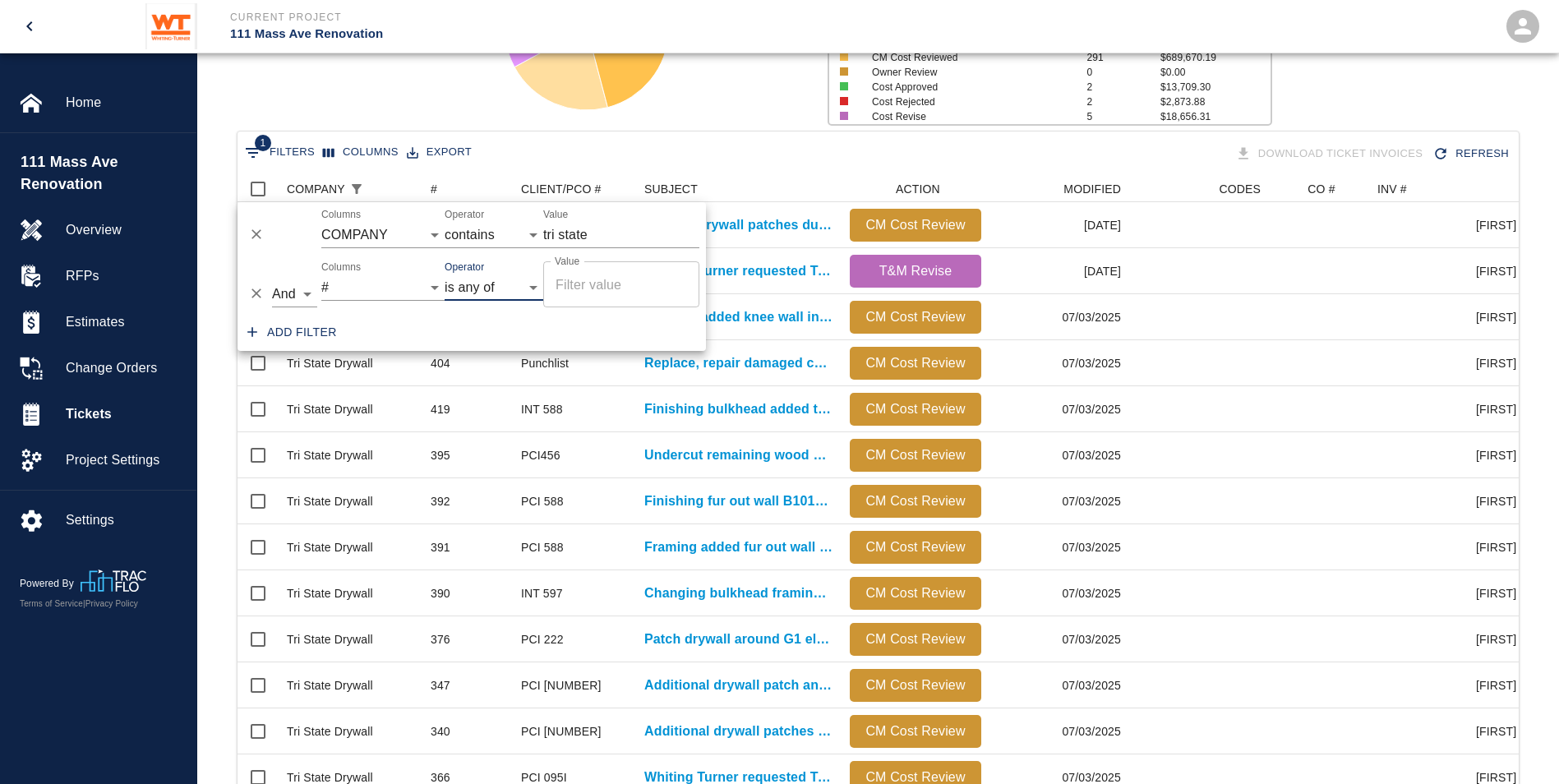 click on "Value" at bounding box center (621, 284) 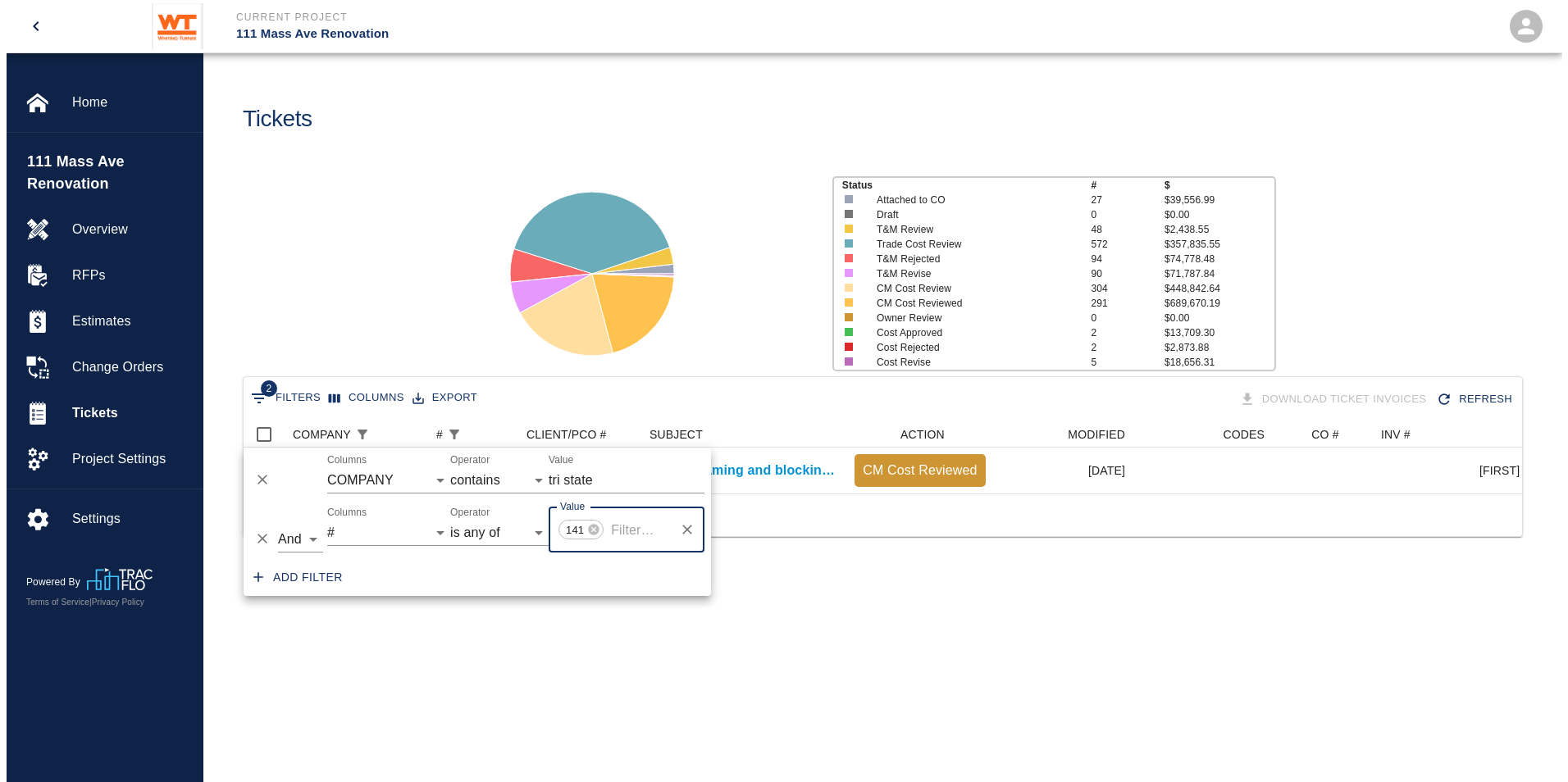 scroll, scrollTop: 0, scrollLeft: 0, axis: both 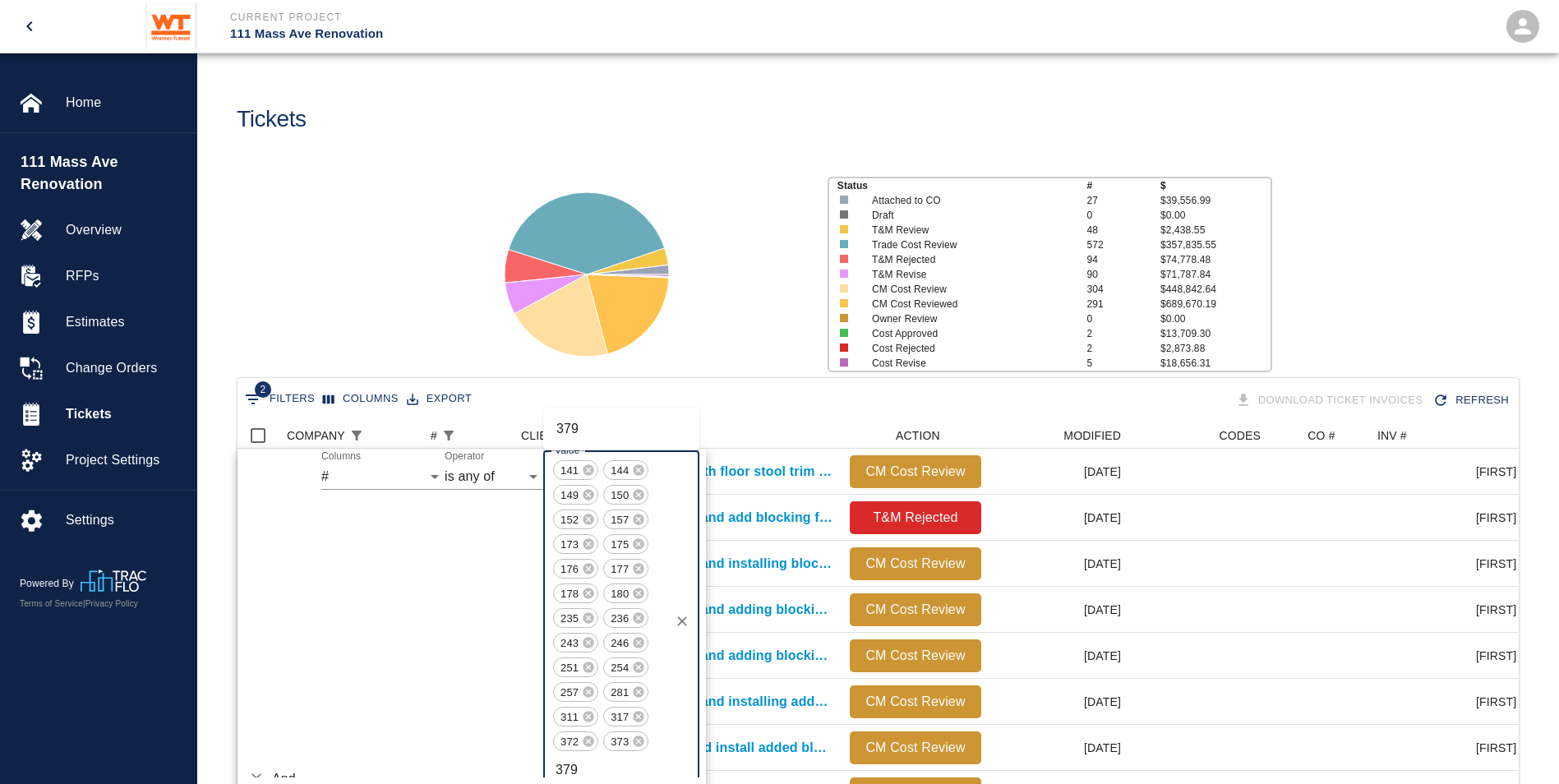 type 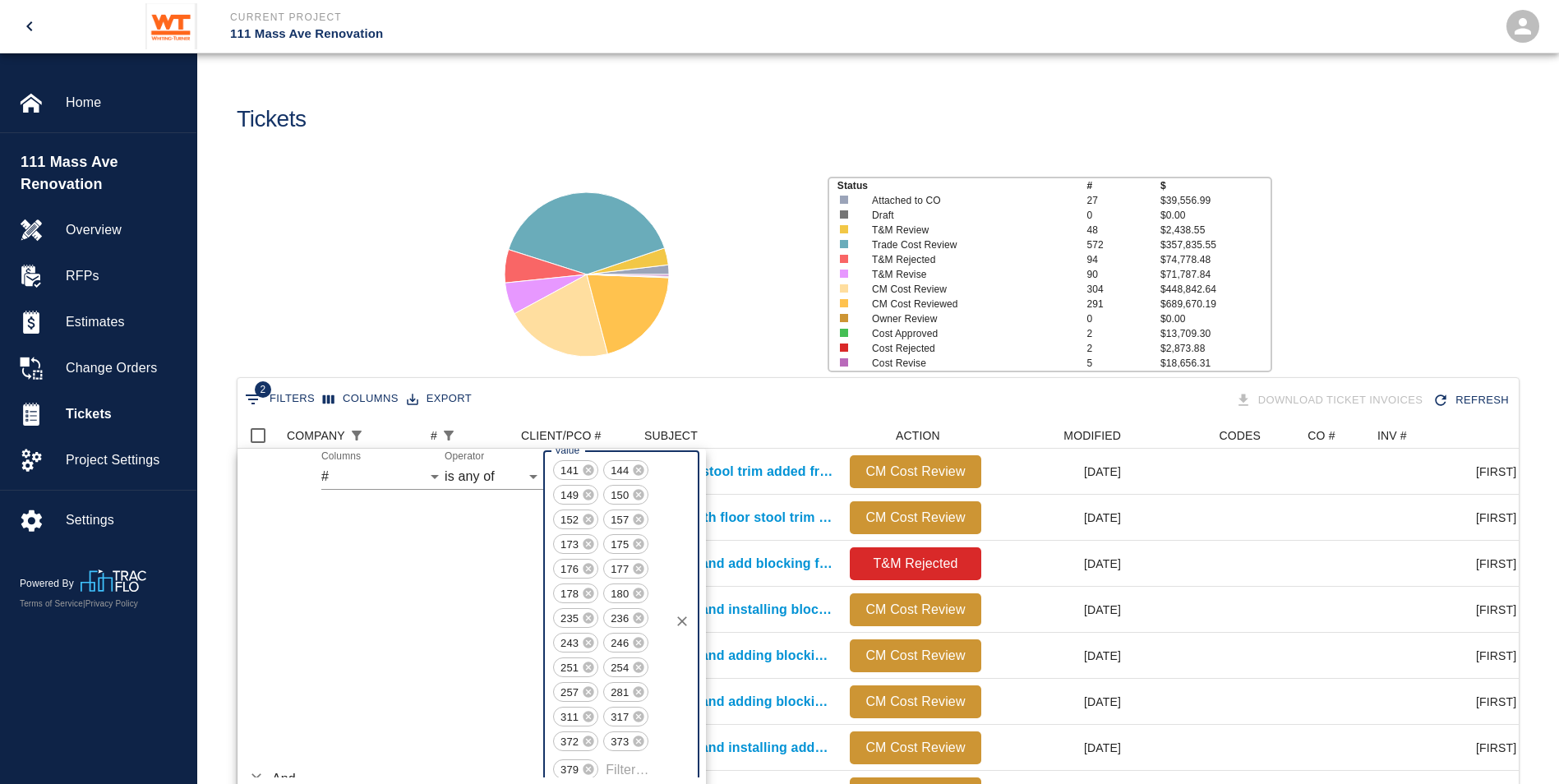 click at bounding box center (643, 268) 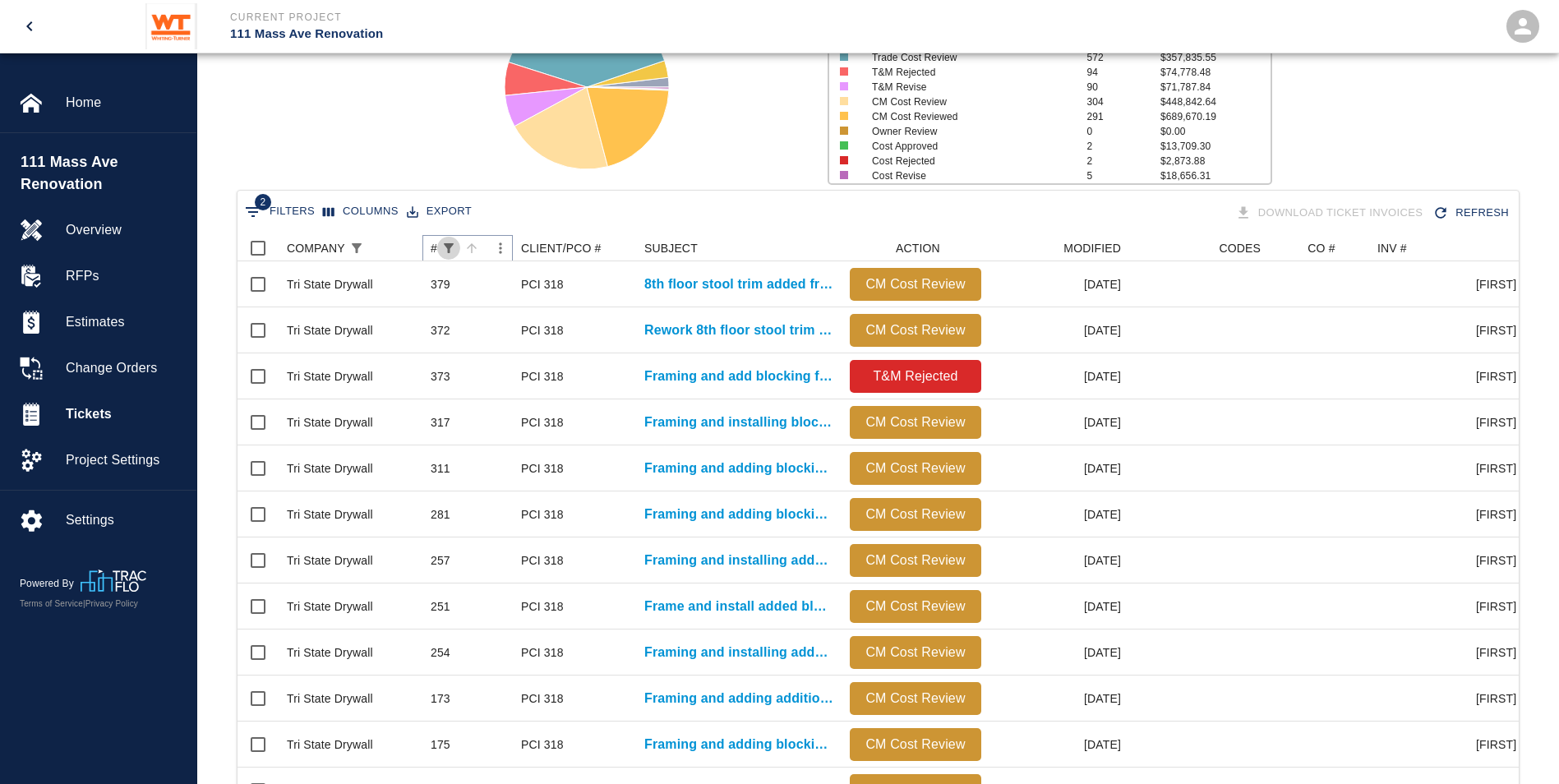 click at bounding box center (449, 248) 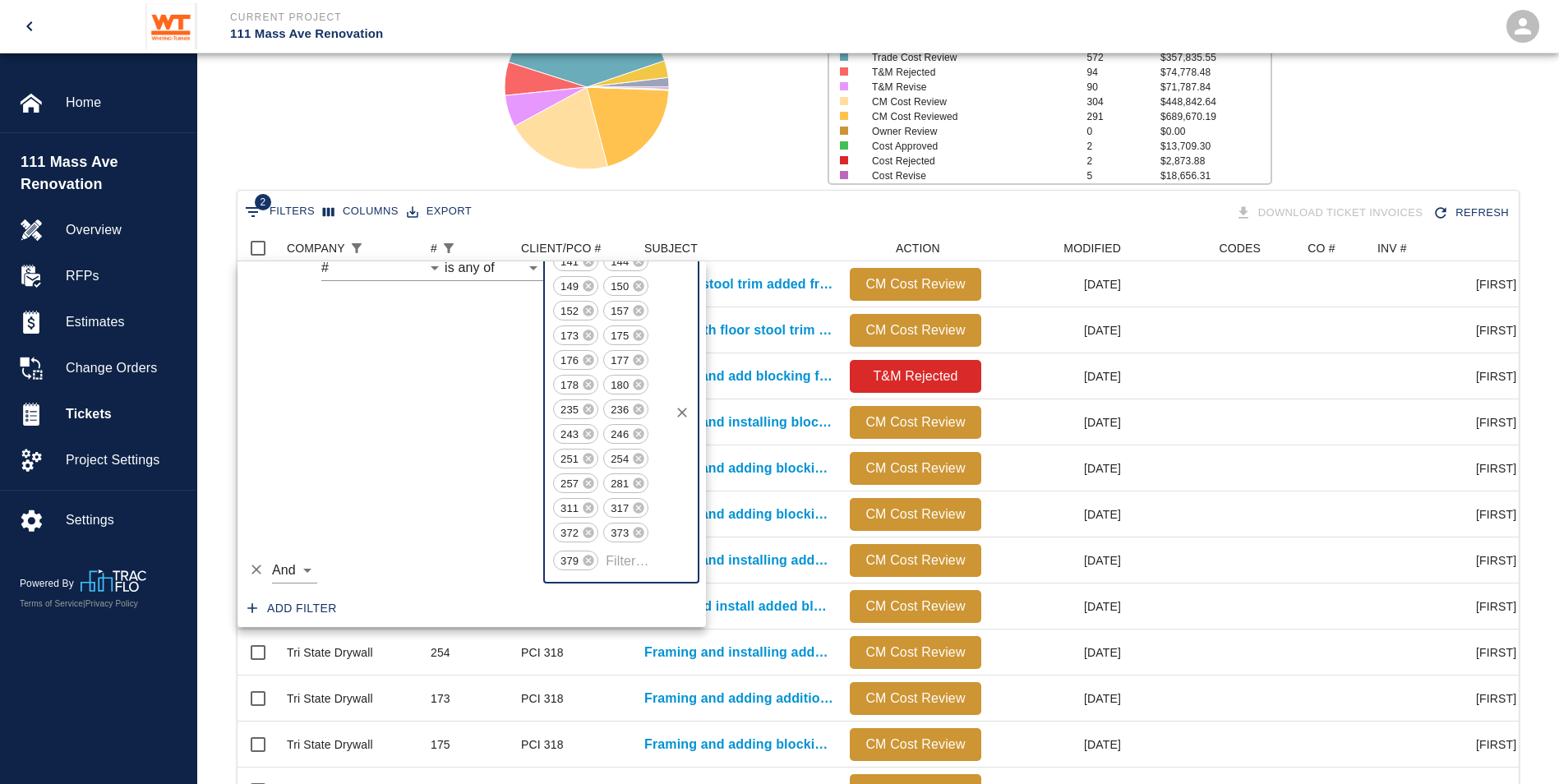 click on "2 Filters Columns Export Download Ticket Invoices Refresh" at bounding box center [878, 213] 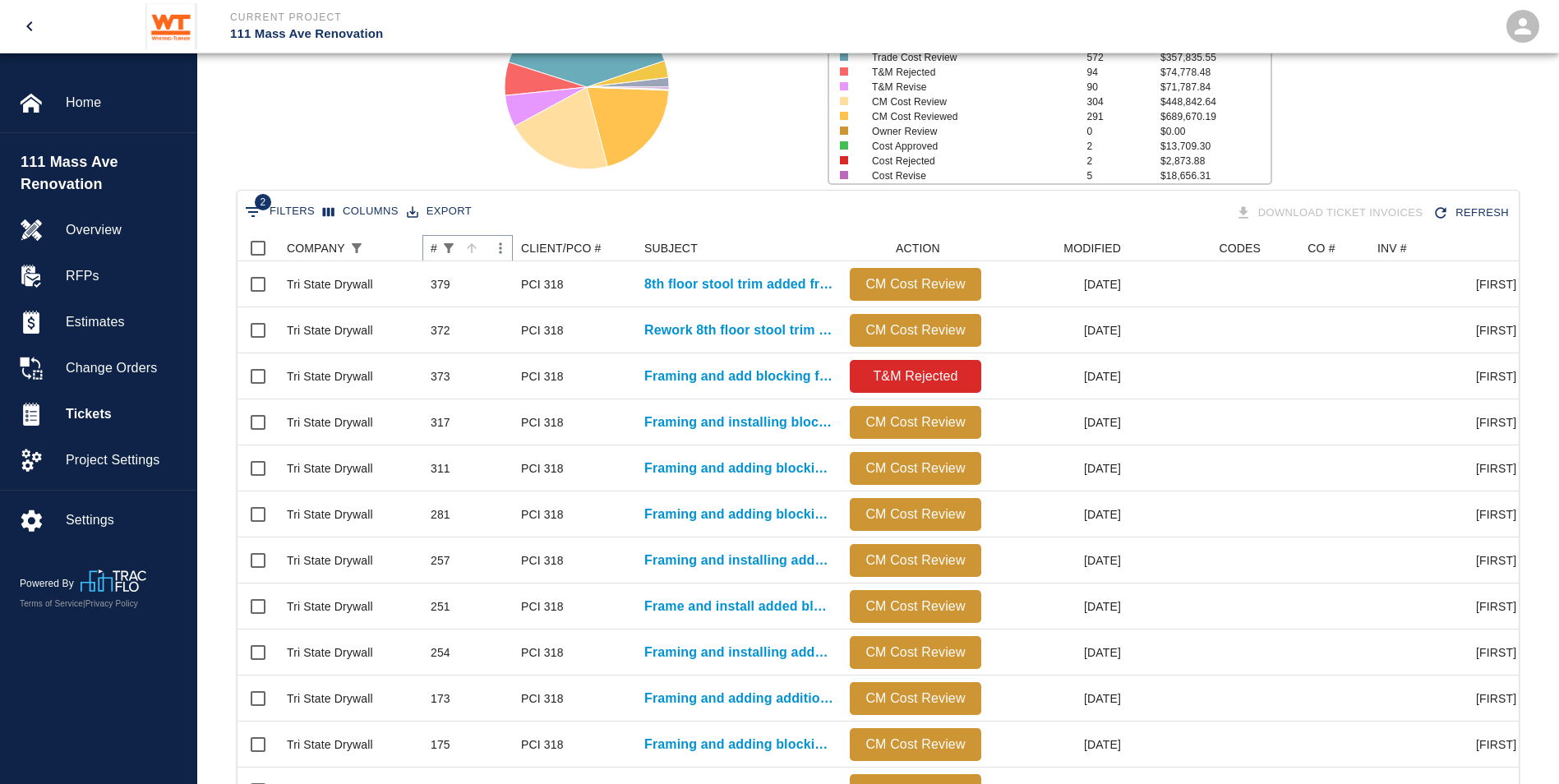 click at bounding box center (472, 248) 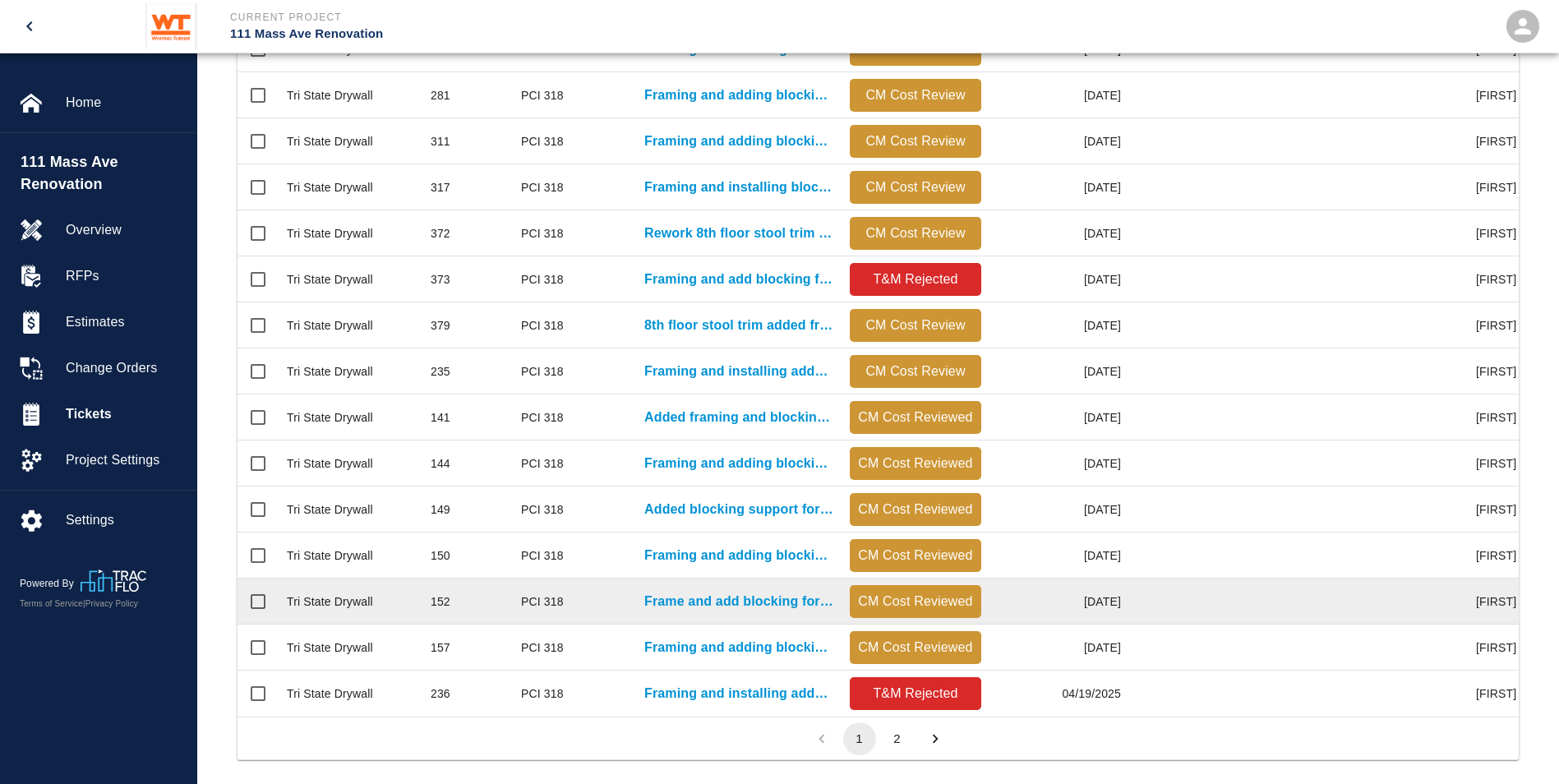 scroll, scrollTop: 680, scrollLeft: 0, axis: vertical 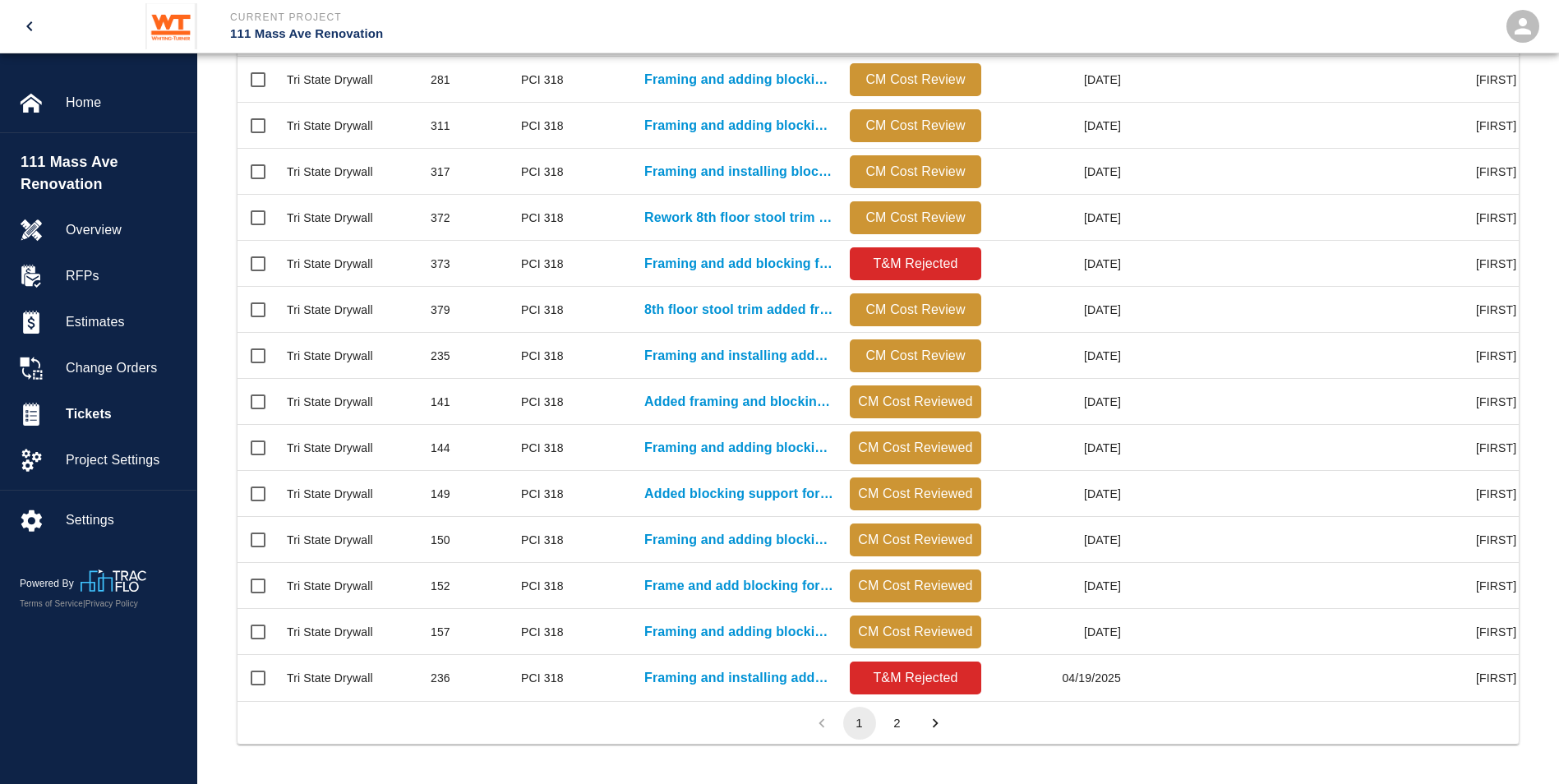 click at bounding box center [935, 723] 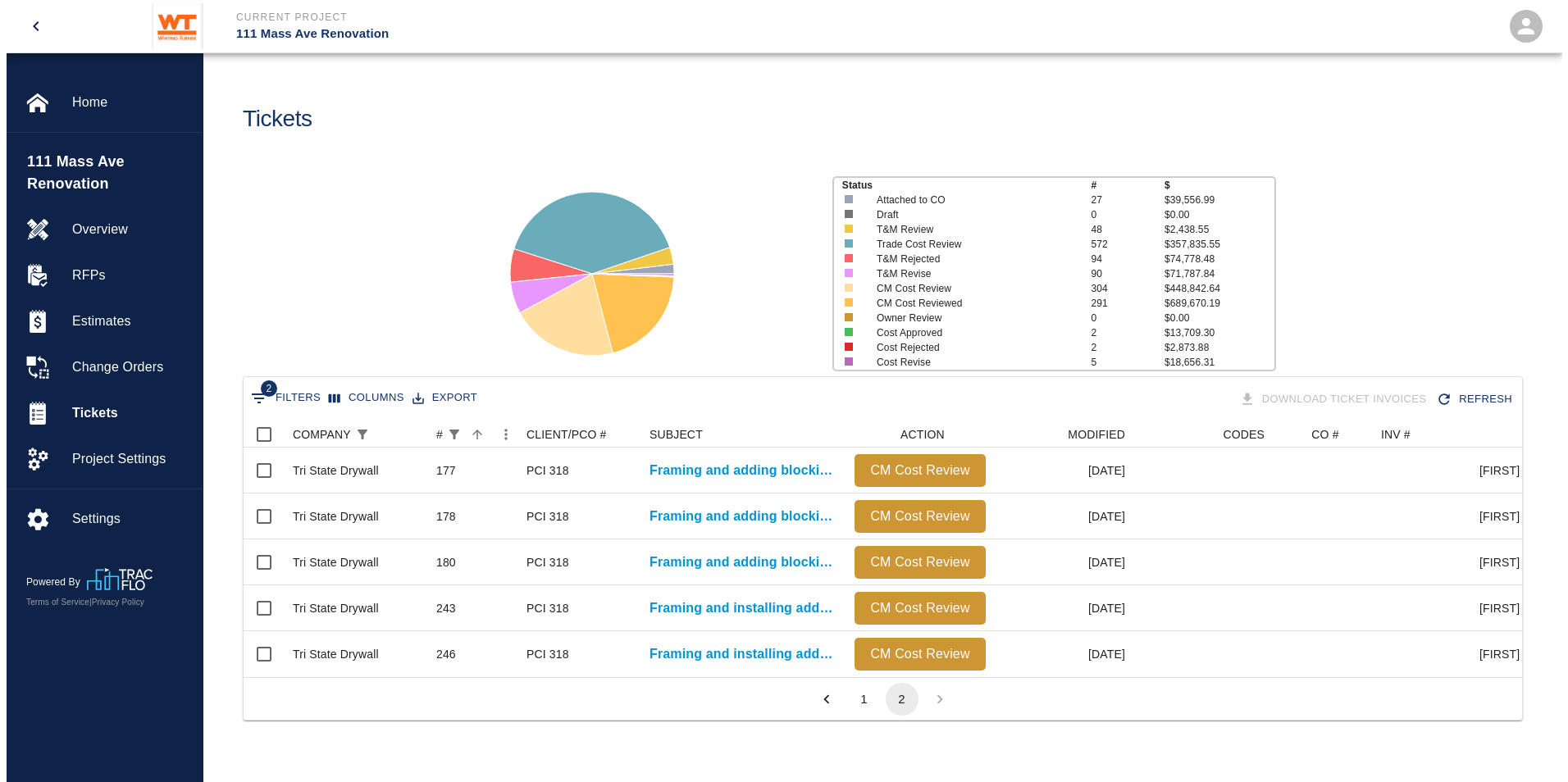 scroll, scrollTop: 0, scrollLeft: 0, axis: both 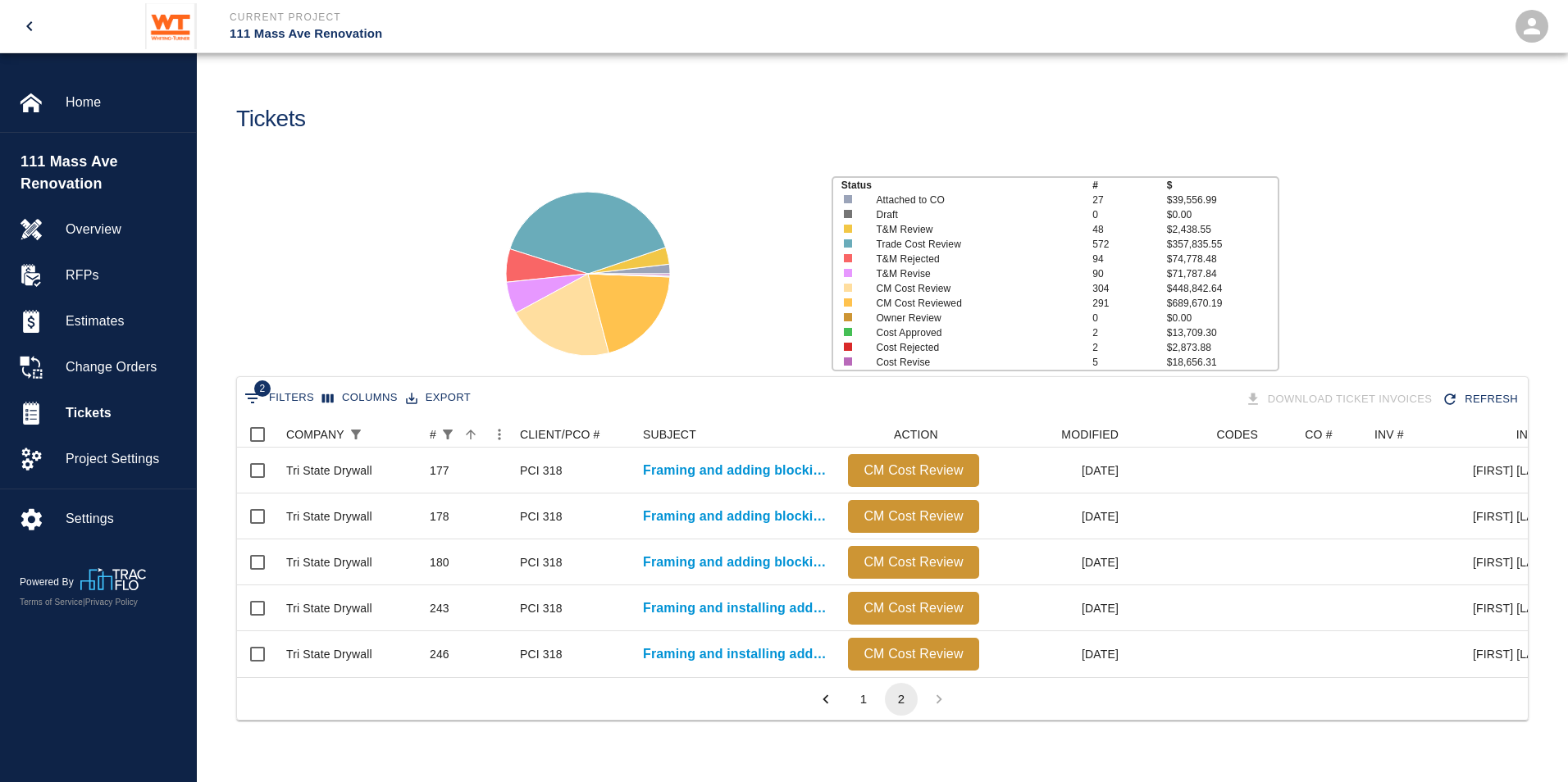 click at bounding box center (826, 699) 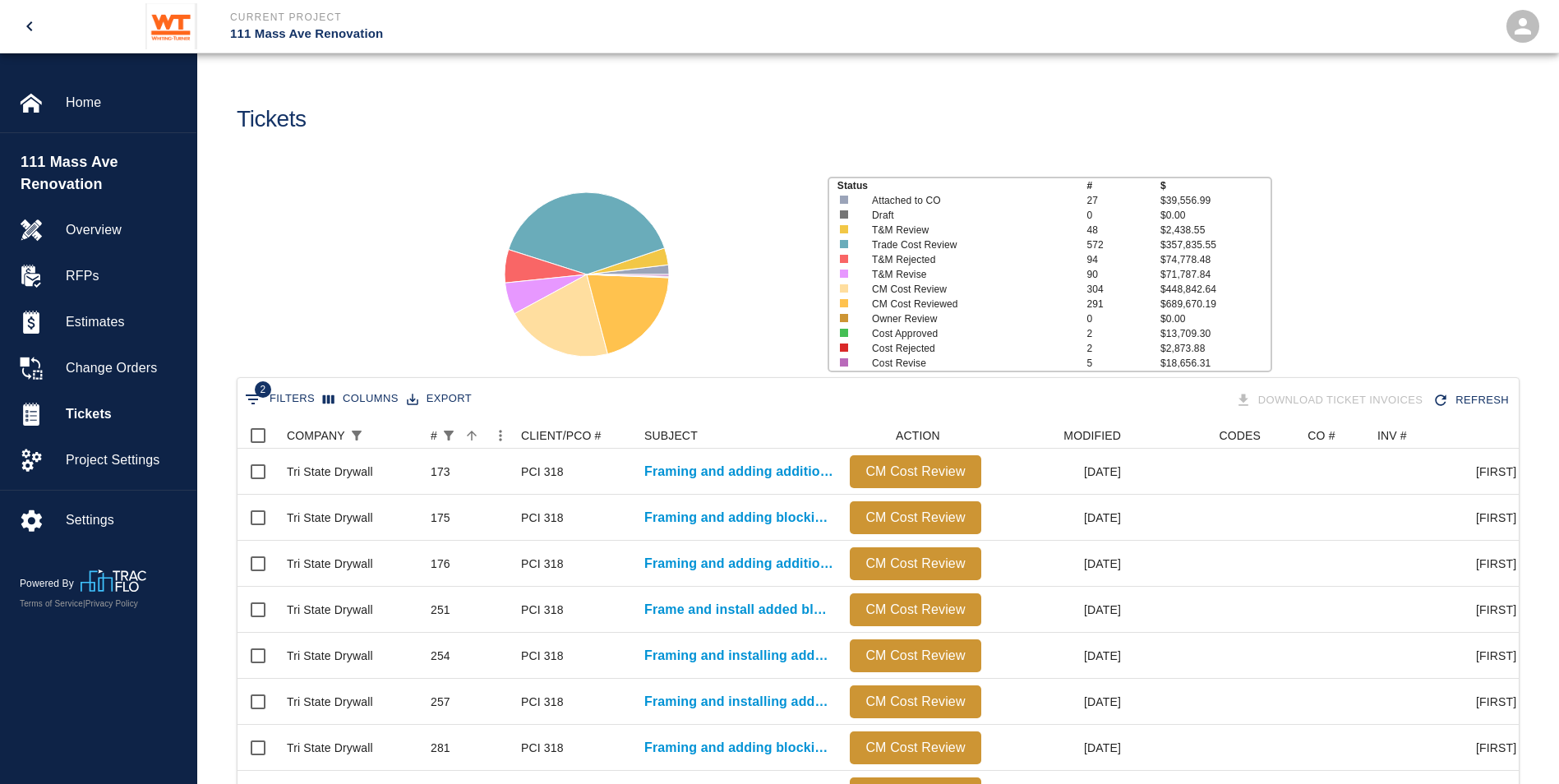 scroll, scrollTop: 13, scrollLeft: 13, axis: both 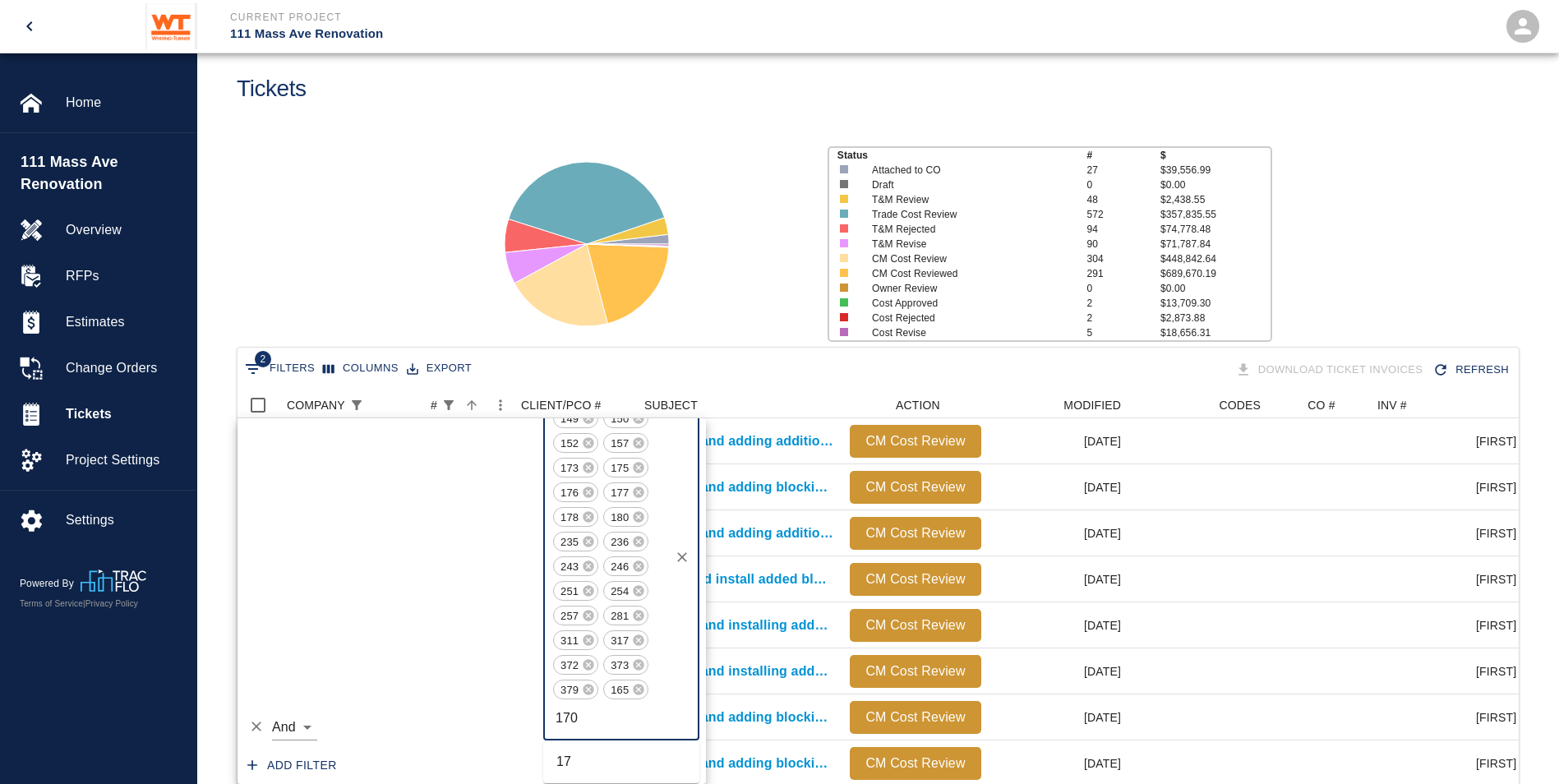 type 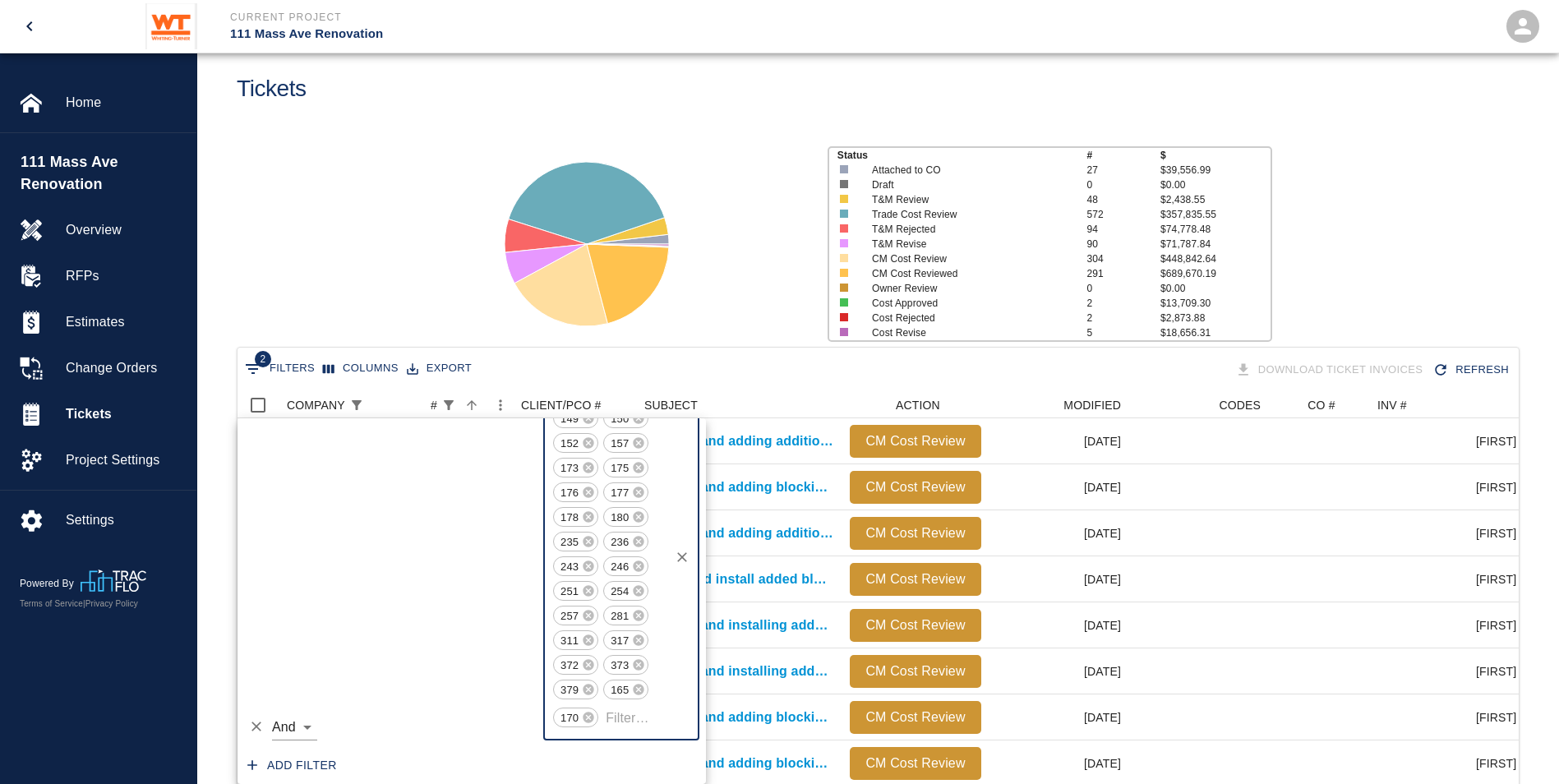 click at bounding box center [643, 238] 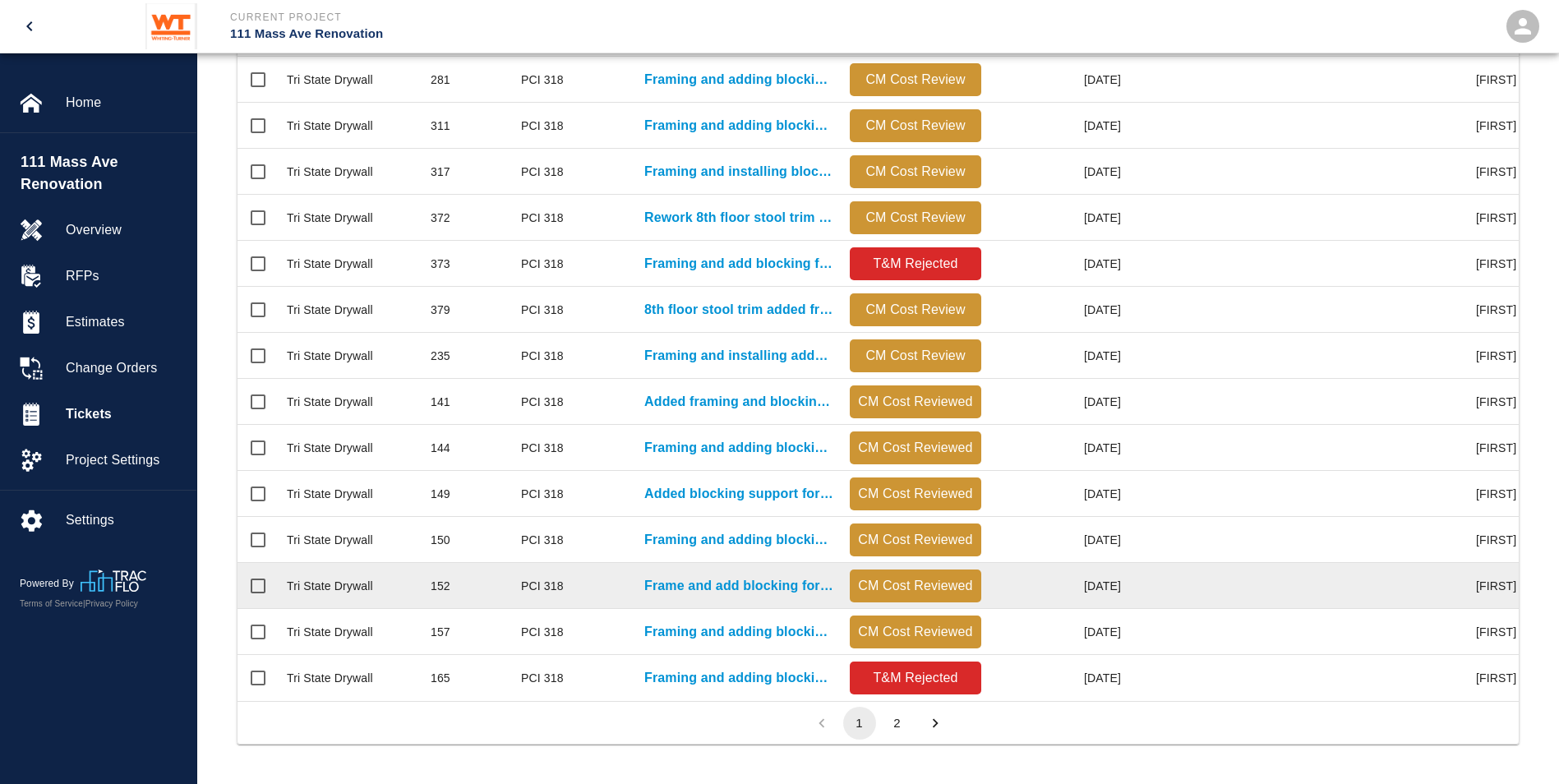 scroll, scrollTop: 680, scrollLeft: 0, axis: vertical 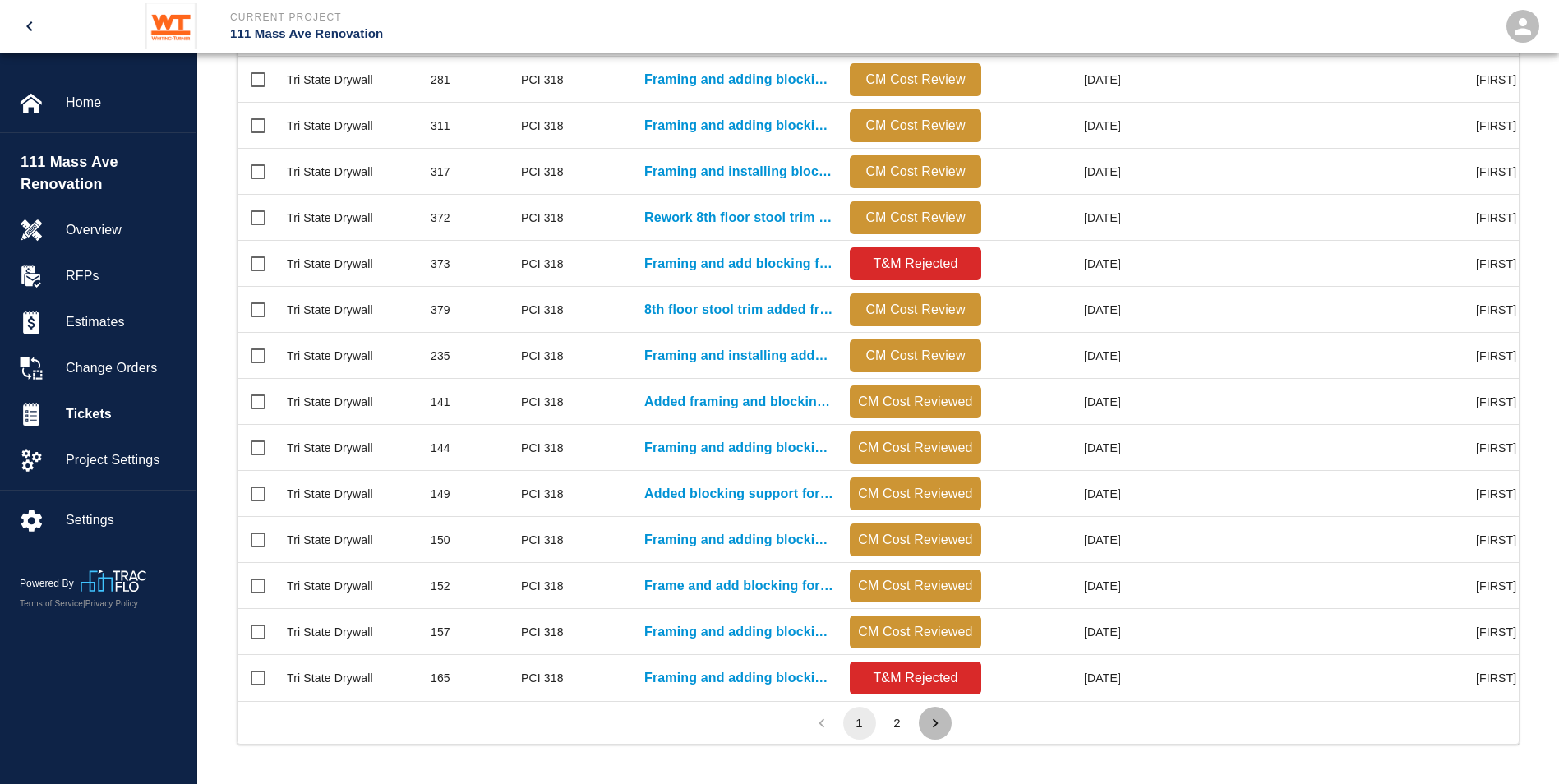 click at bounding box center (935, 723) 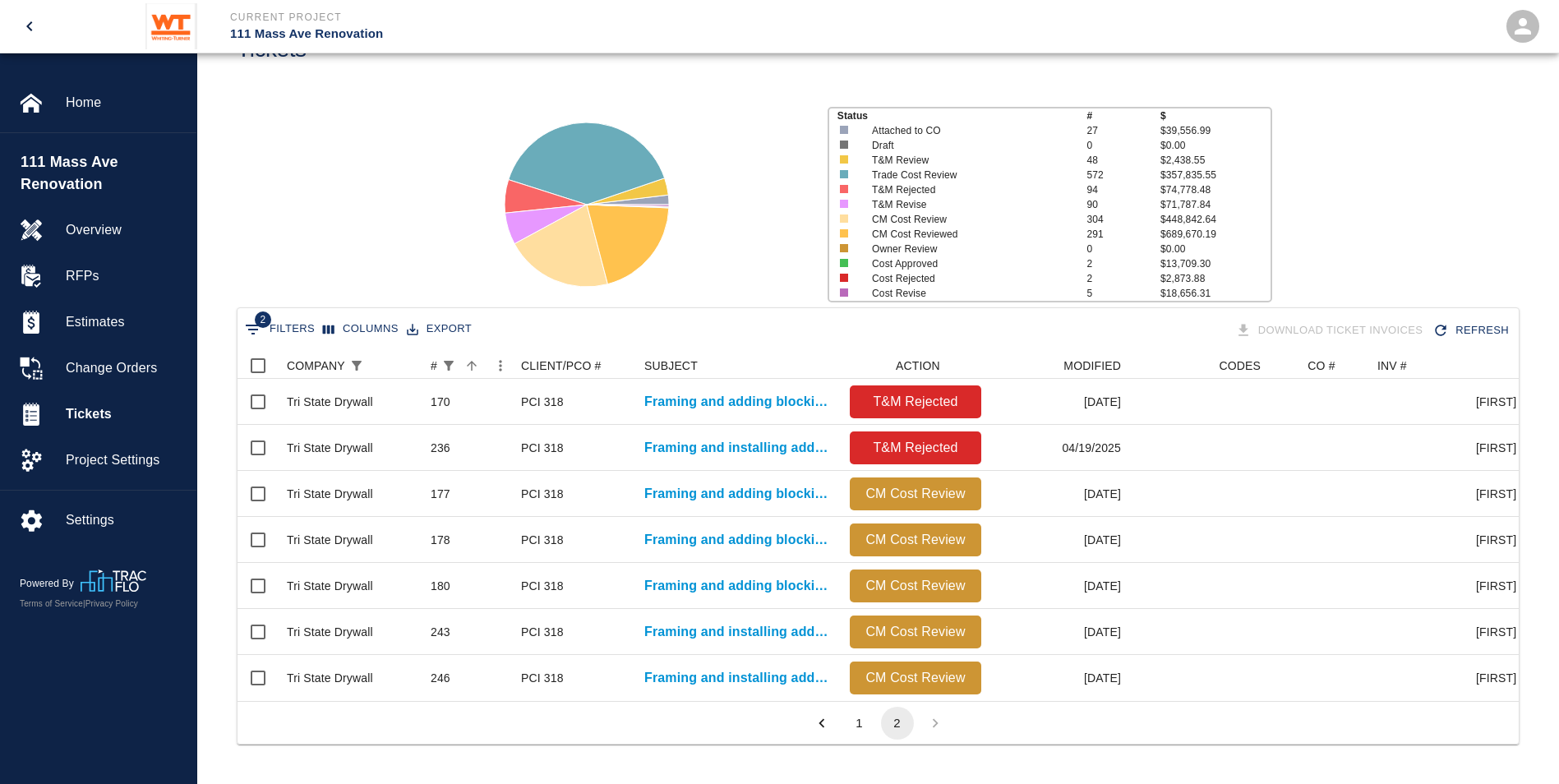 click at bounding box center [822, 723] 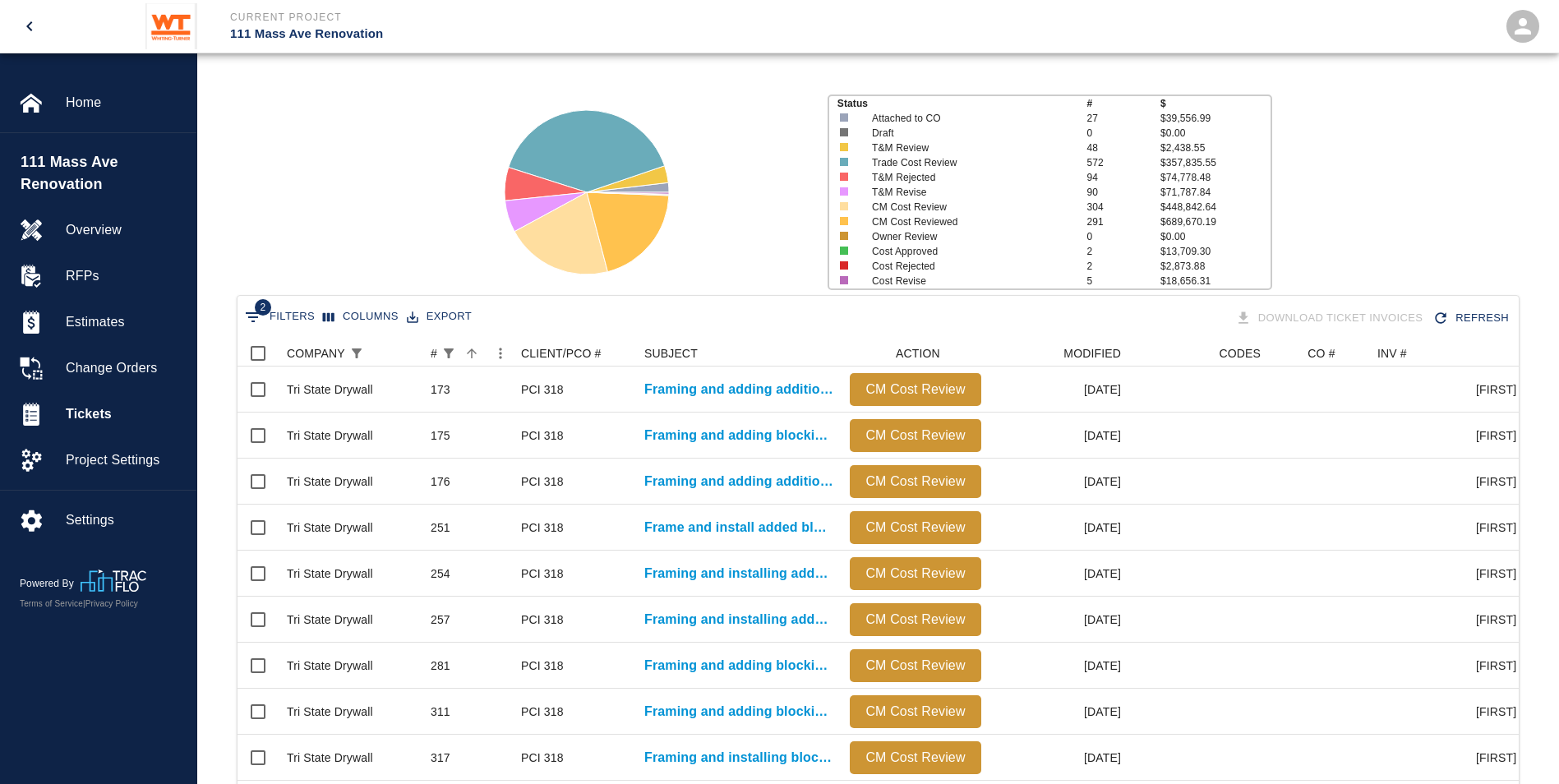 scroll, scrollTop: 13, scrollLeft: 13, axis: both 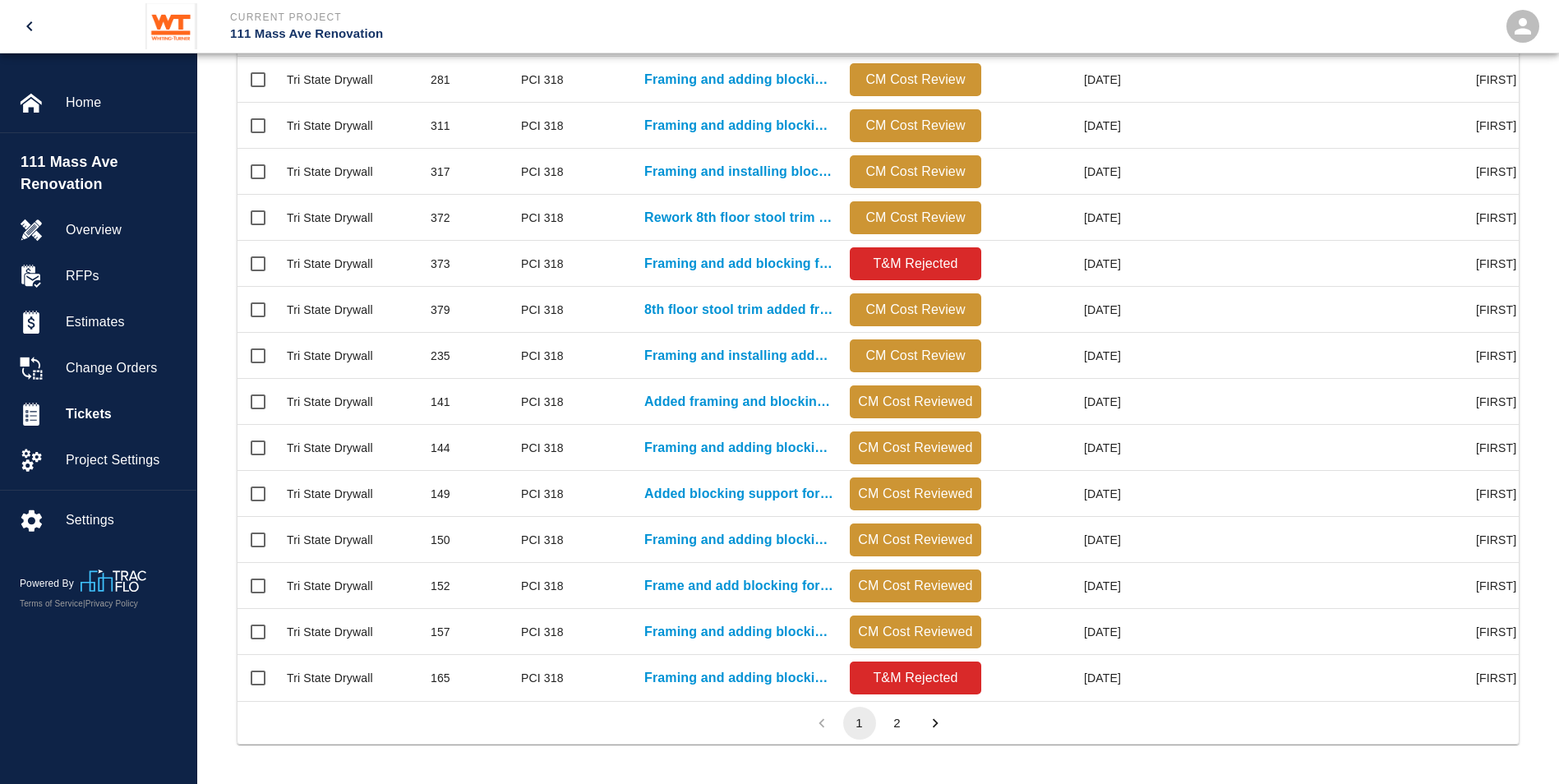 click at bounding box center (934, 722) 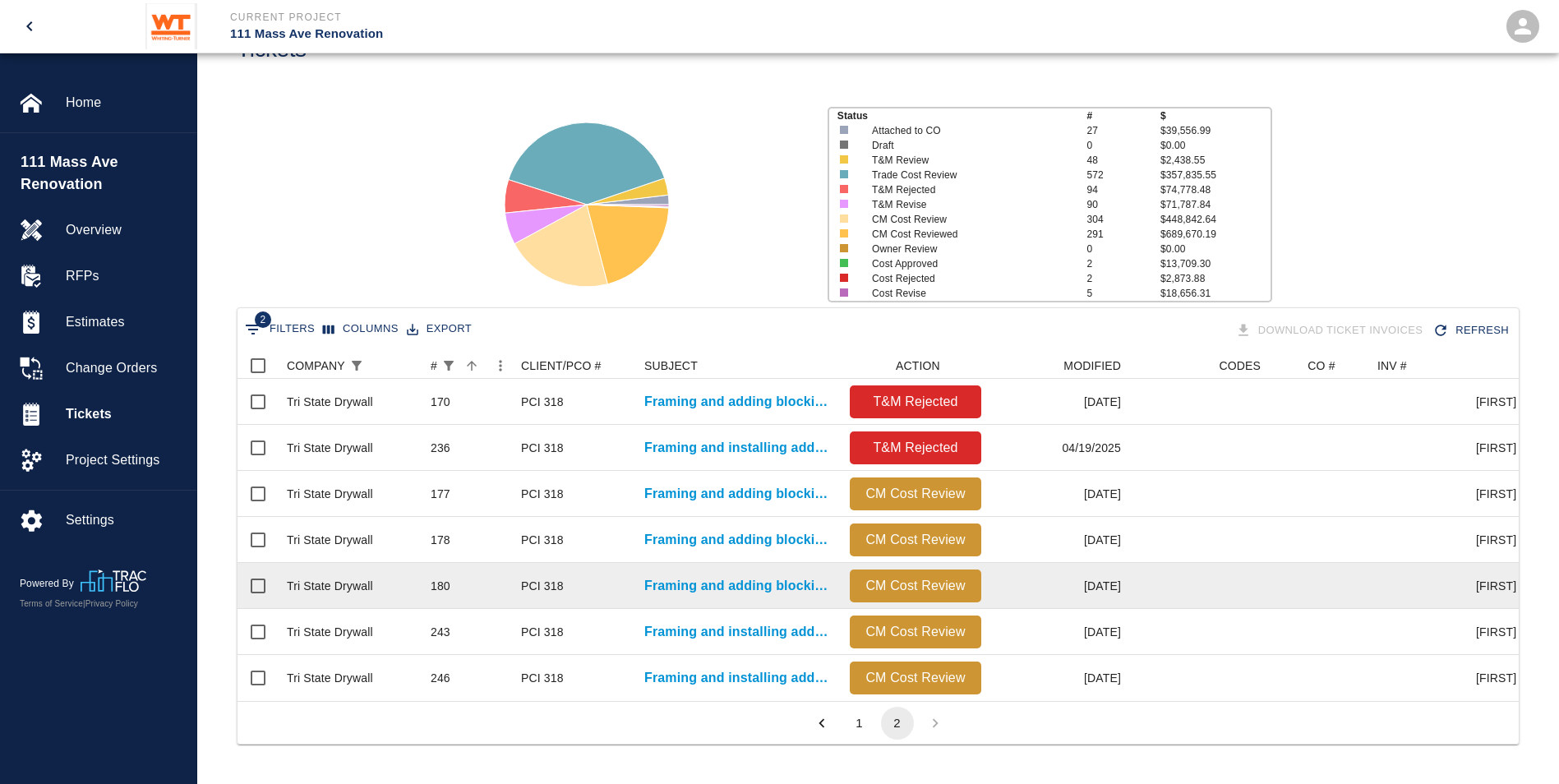 click on "Tri State Drywall" at bounding box center (350, 402) 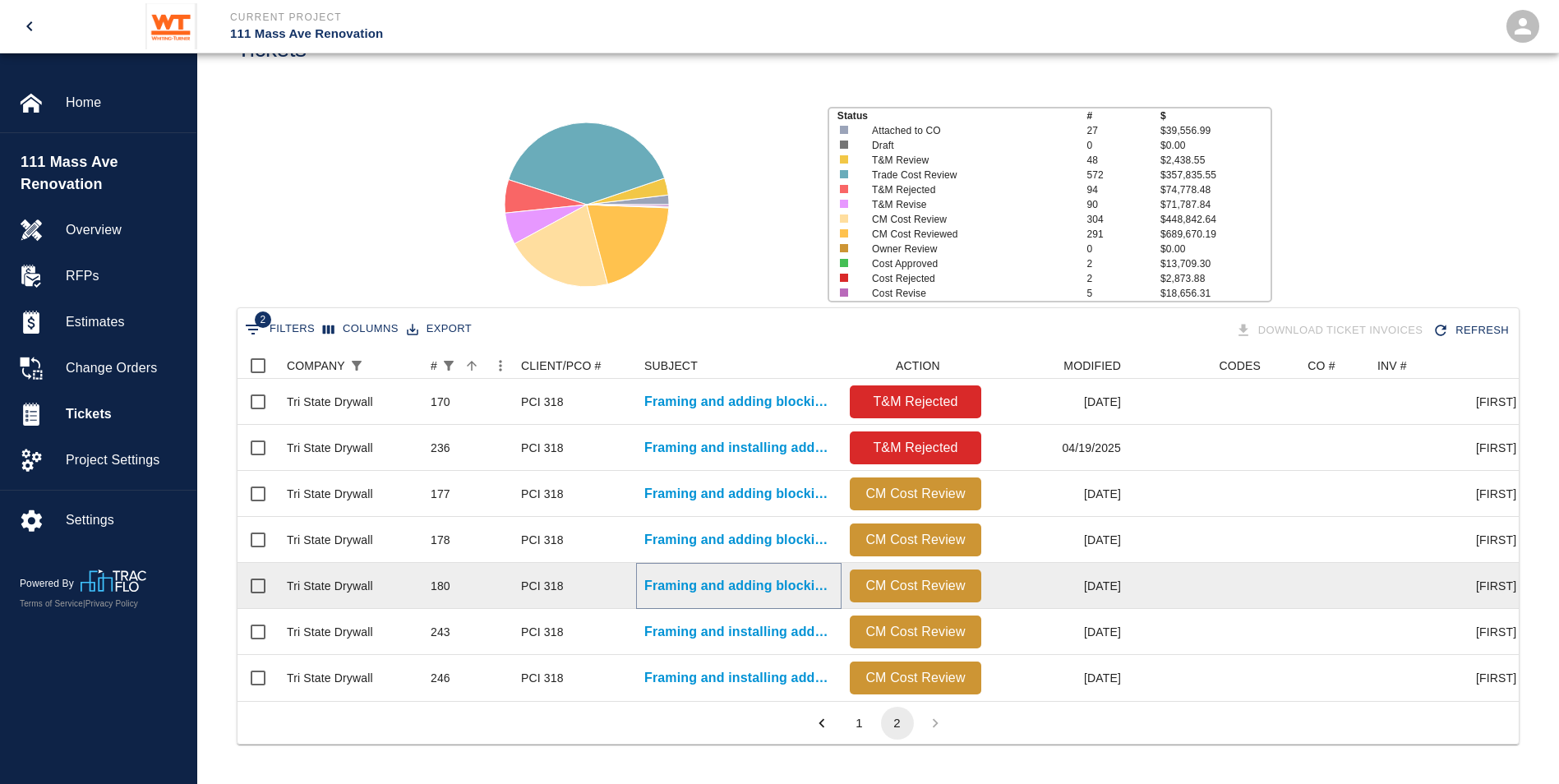 click on "Framing and adding blocking support for extended stool trim break..." at bounding box center [739, 586] 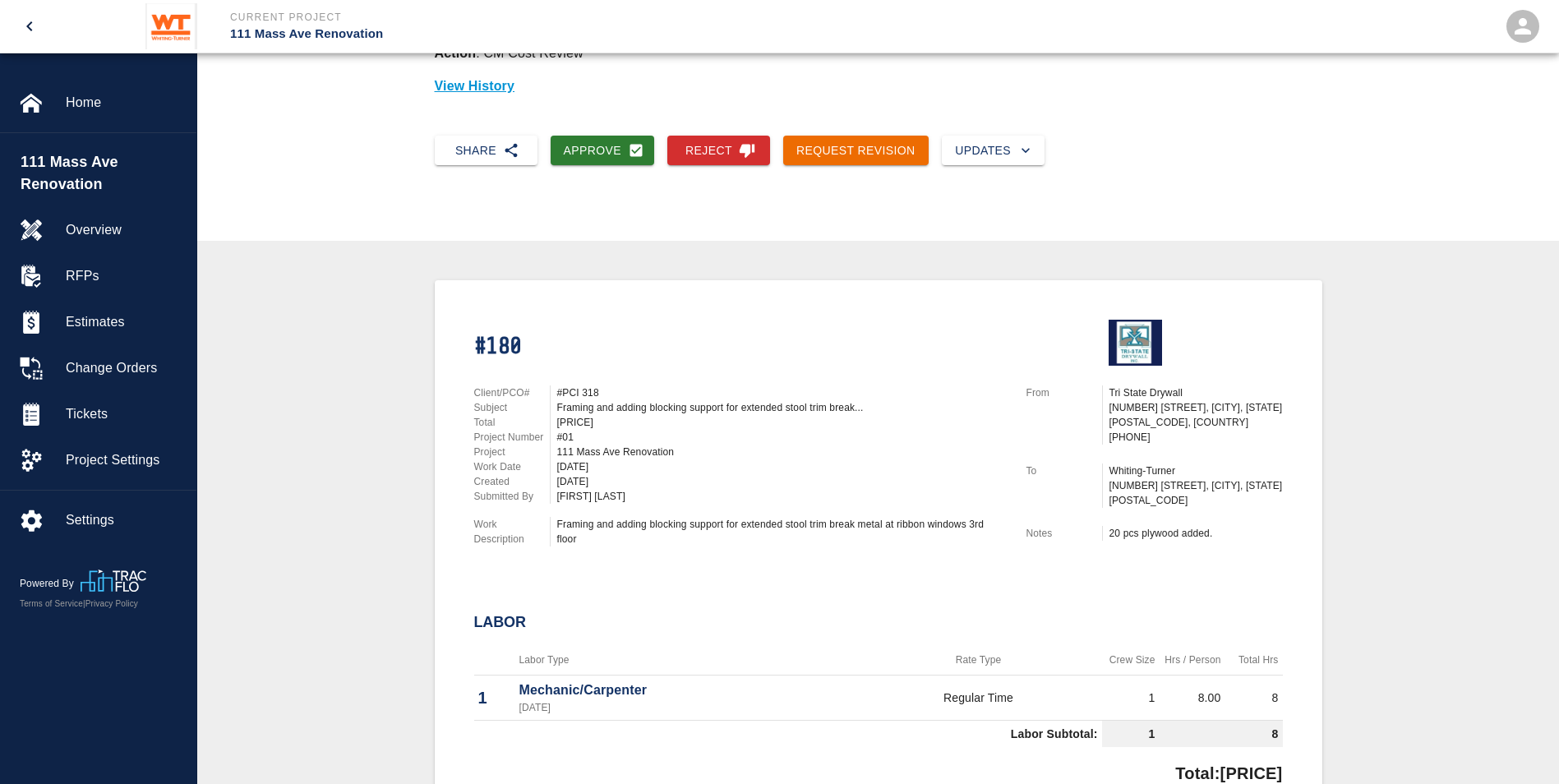 scroll, scrollTop: 0, scrollLeft: 0, axis: both 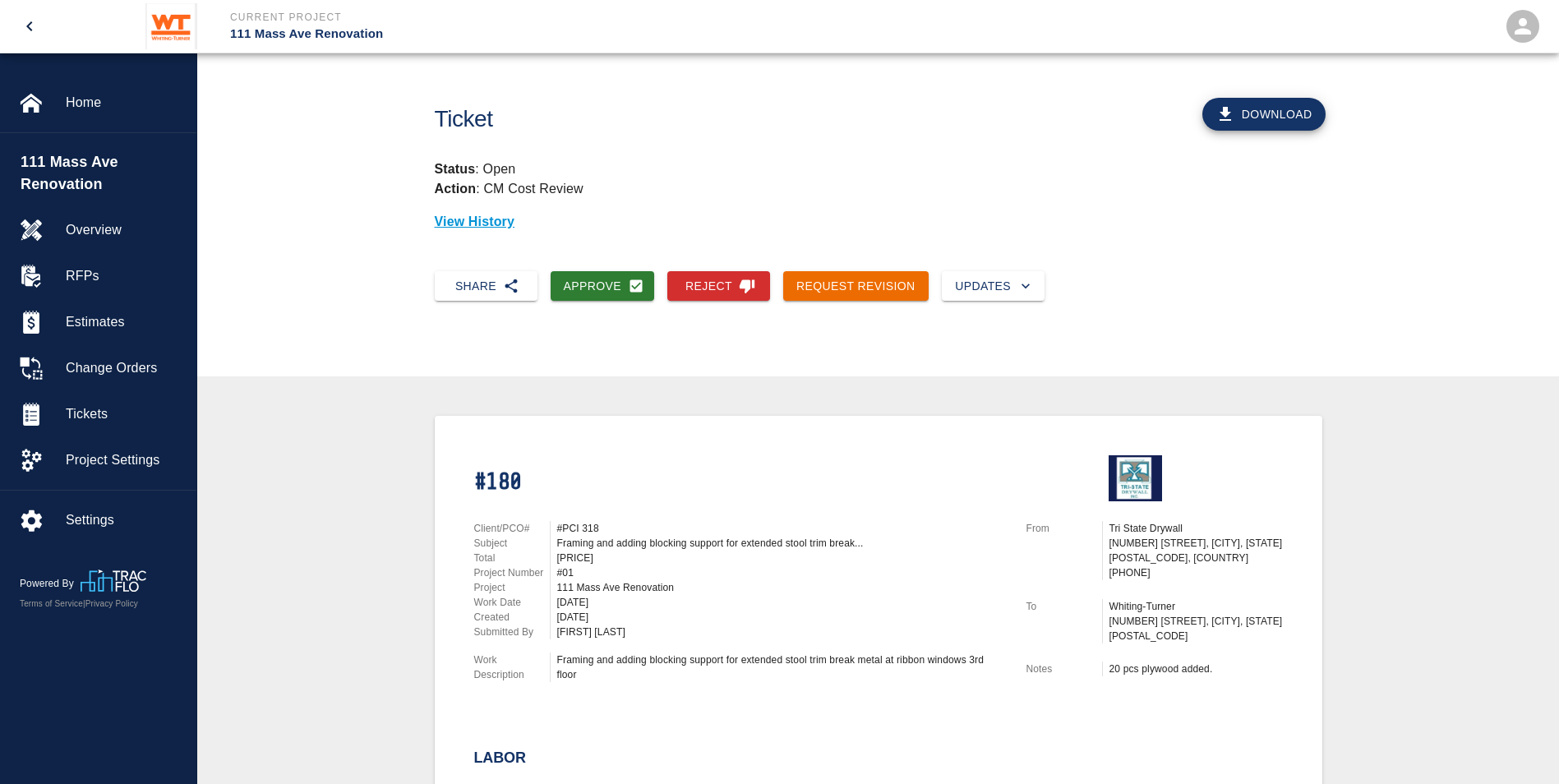 click at bounding box center [30, 26] 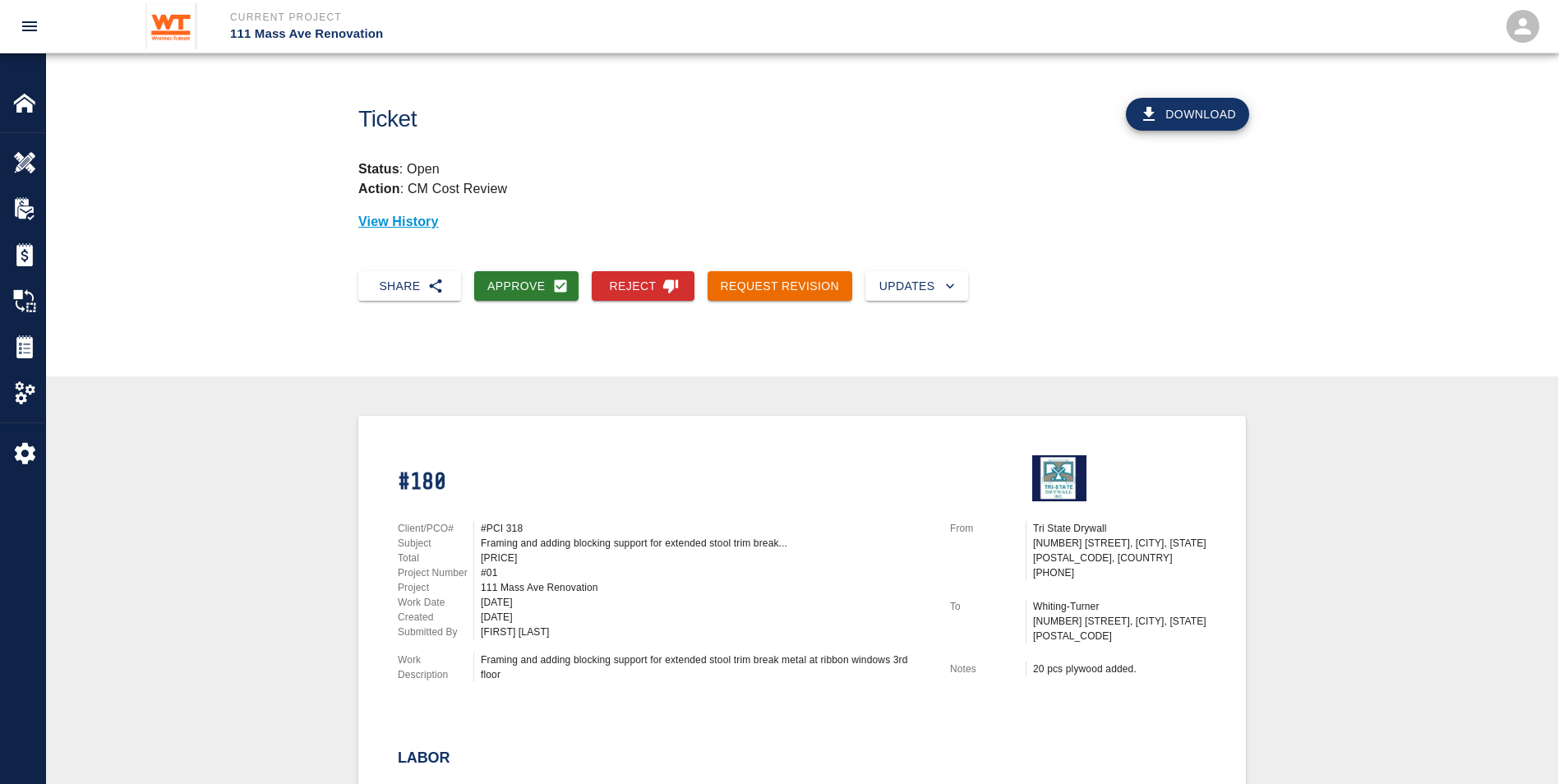 click at bounding box center [30, 26] 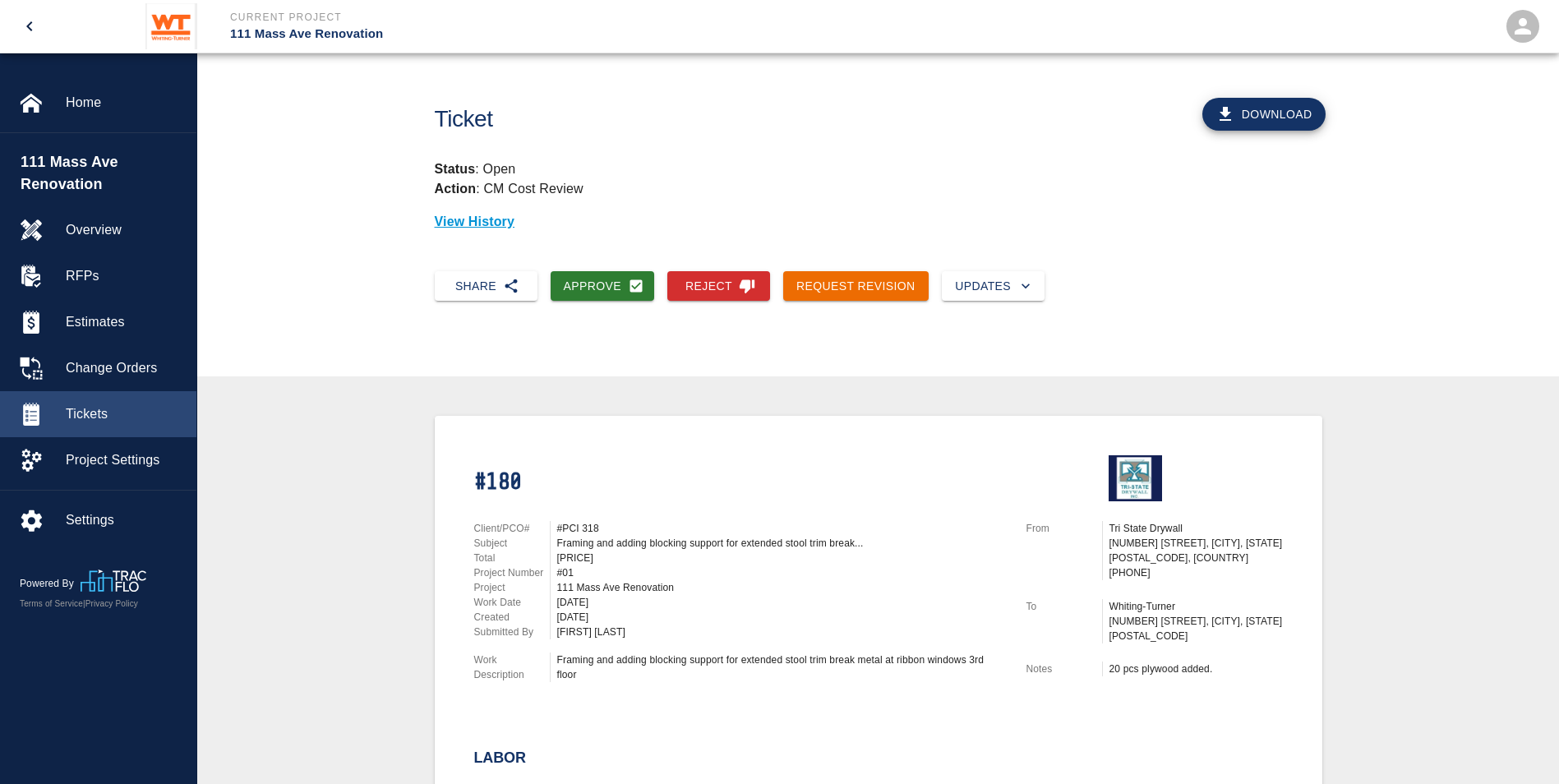 click on "Tickets" at bounding box center (98, 414) 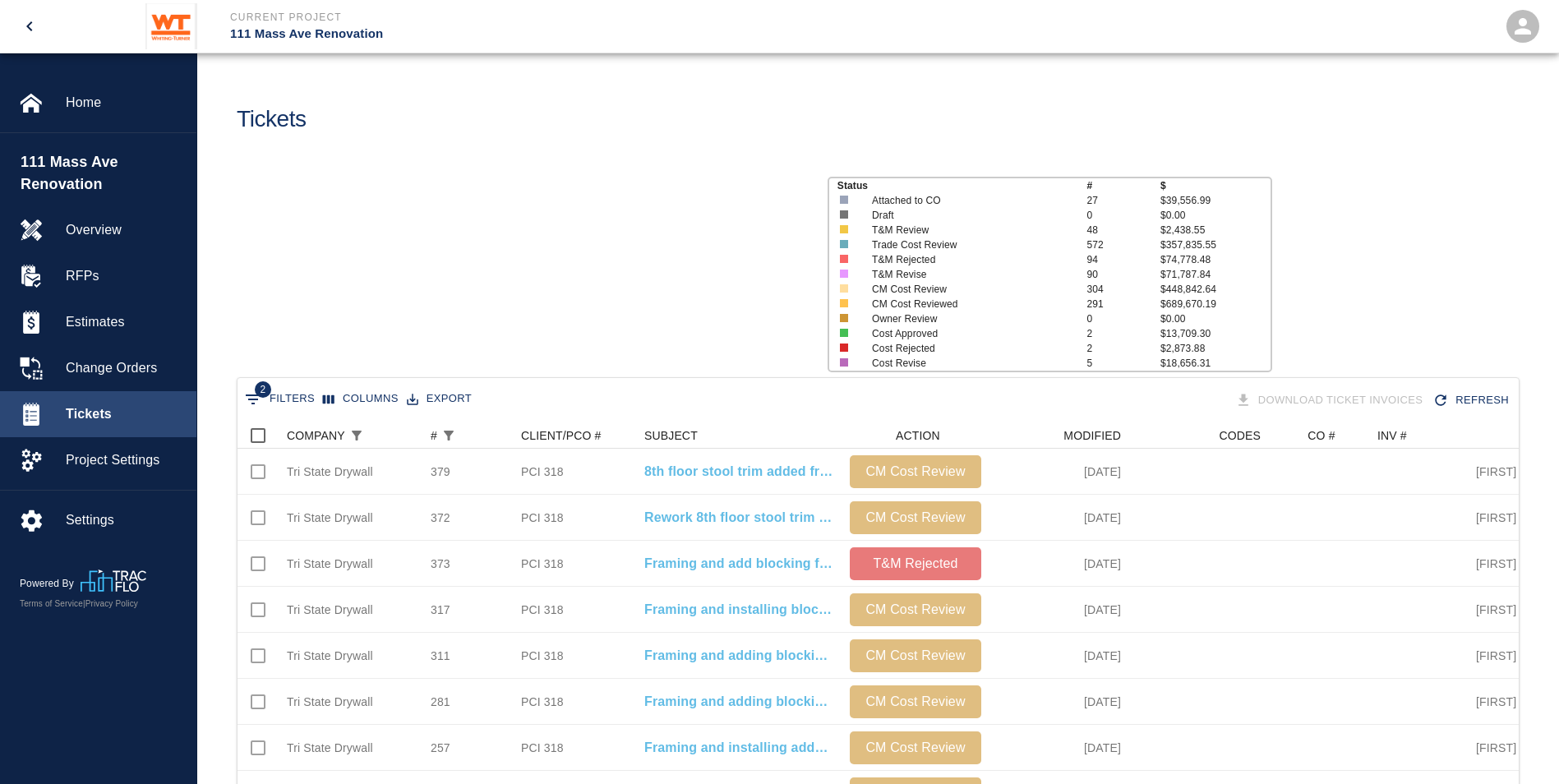 scroll, scrollTop: 13, scrollLeft: 13, axis: both 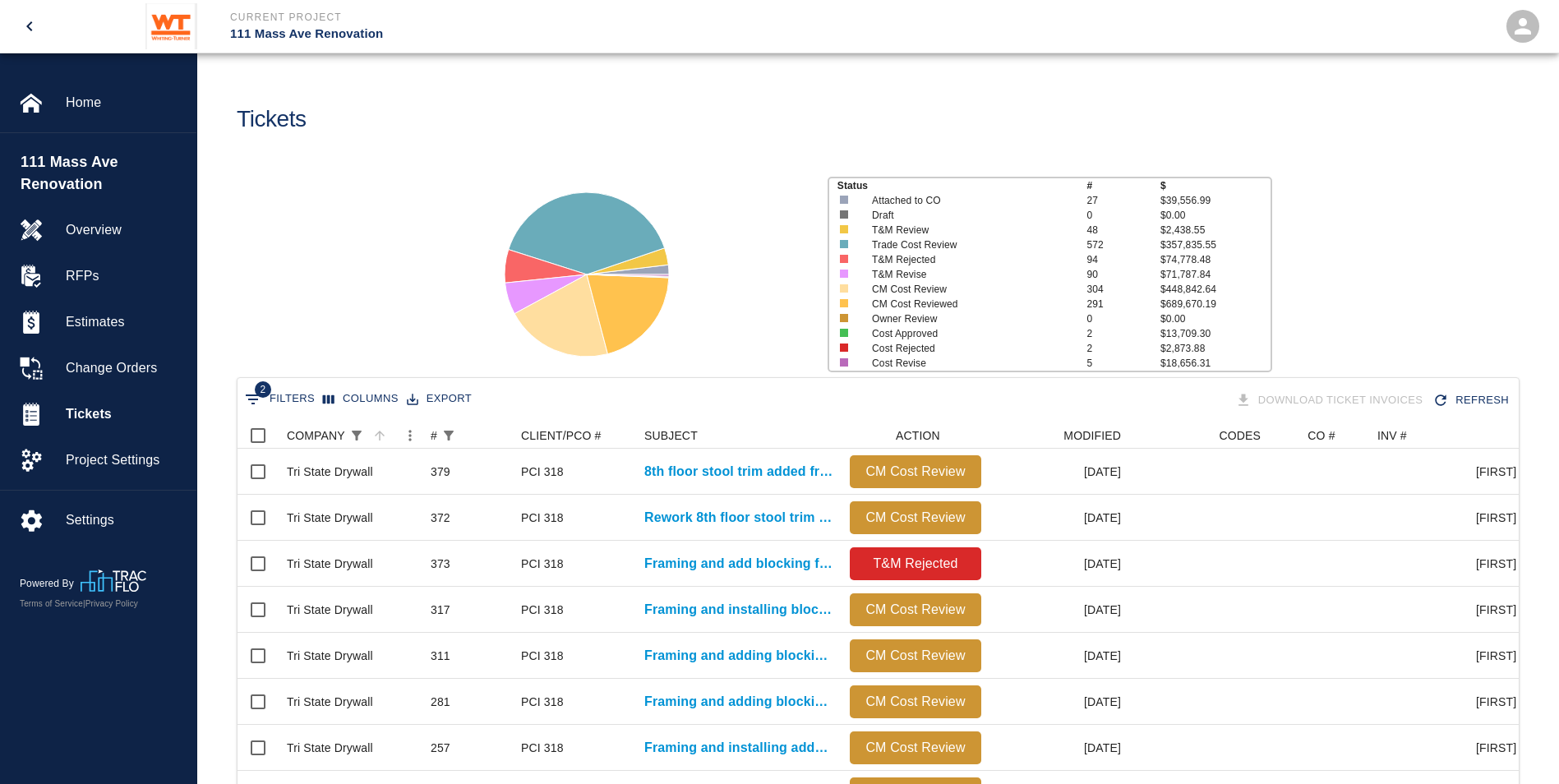 click on "2 Filters" at bounding box center [279, 399] 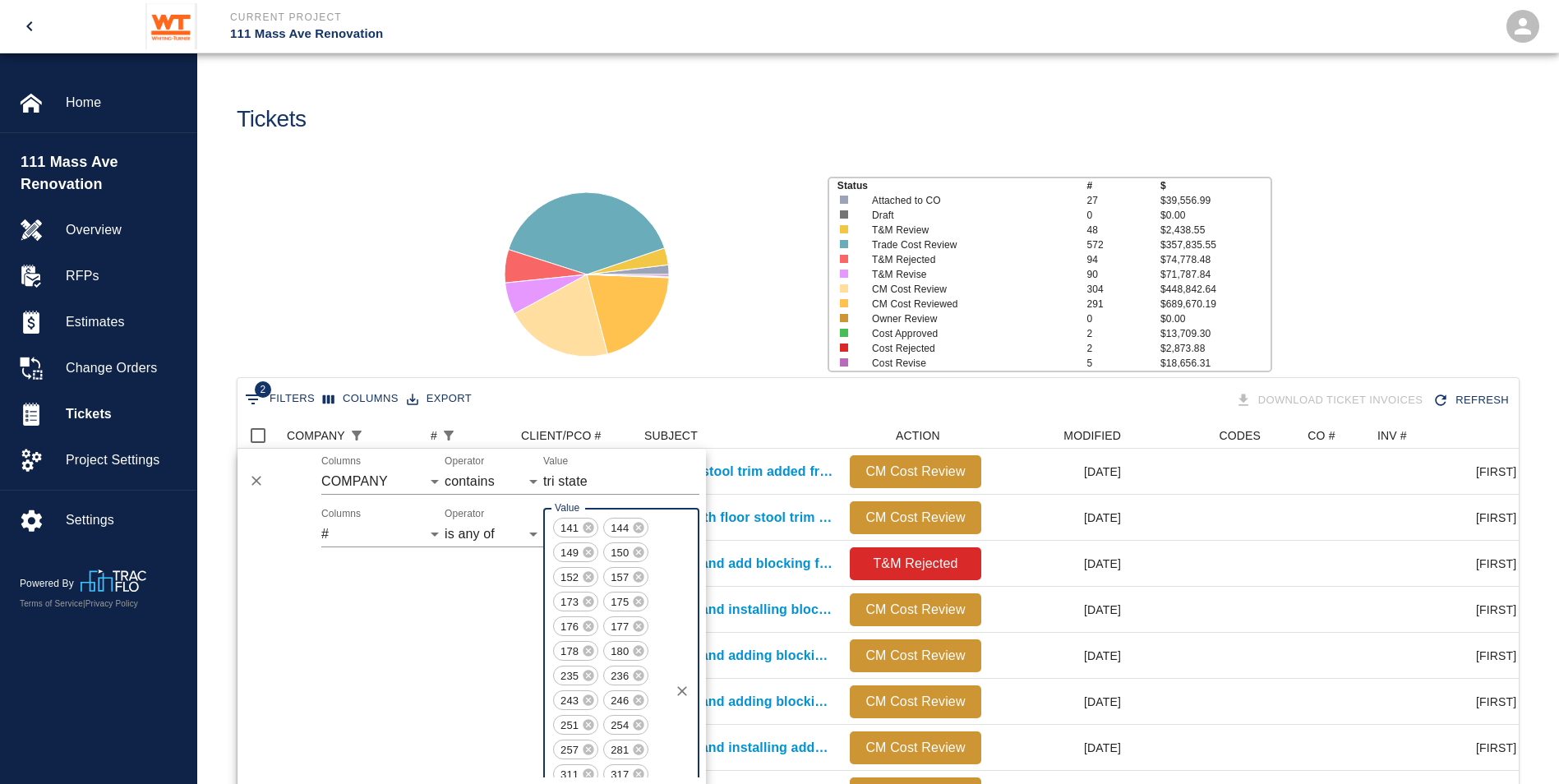 scroll, scrollTop: 30, scrollLeft: 0, axis: vertical 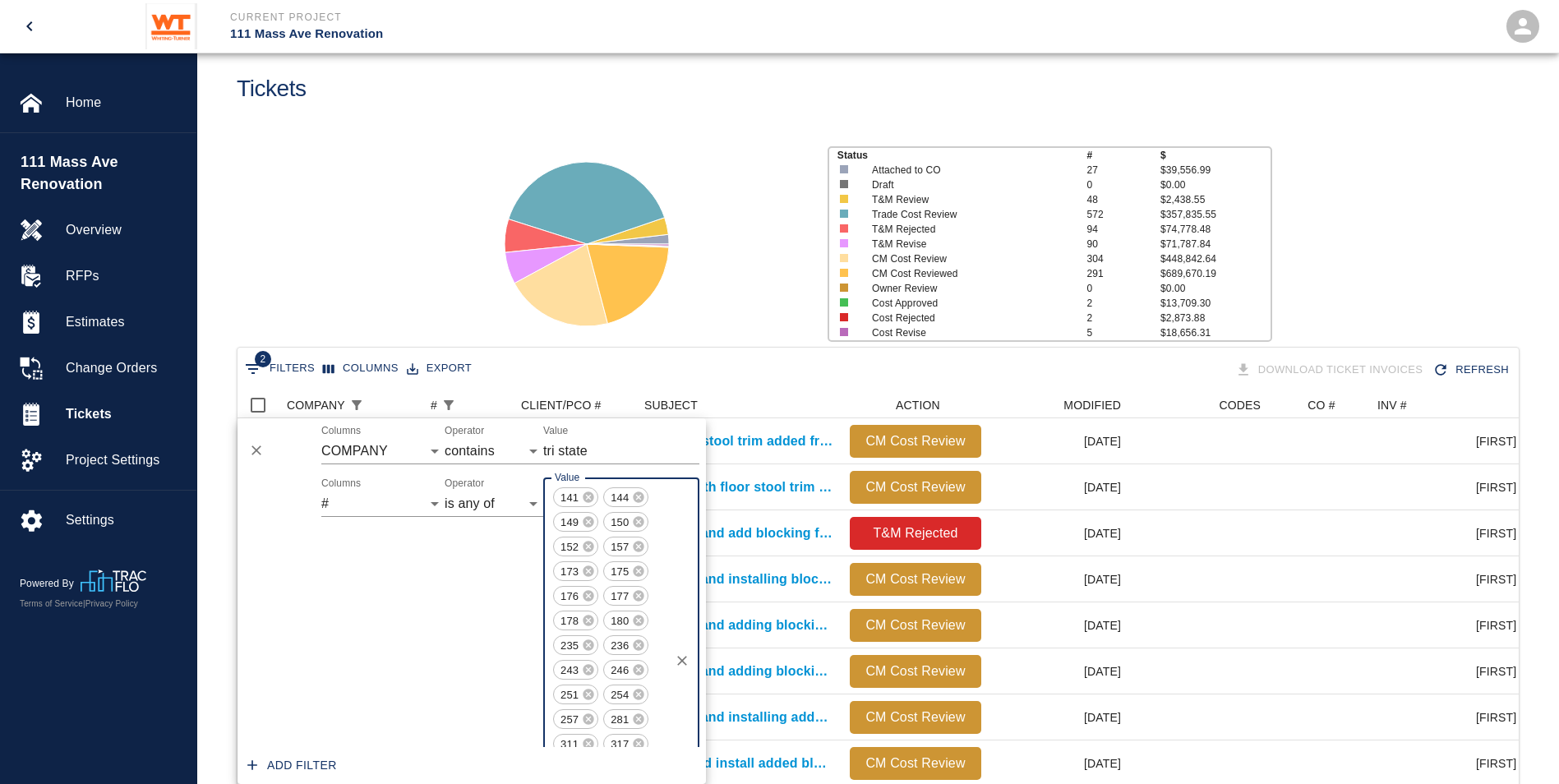 click at bounding box center [682, 661] 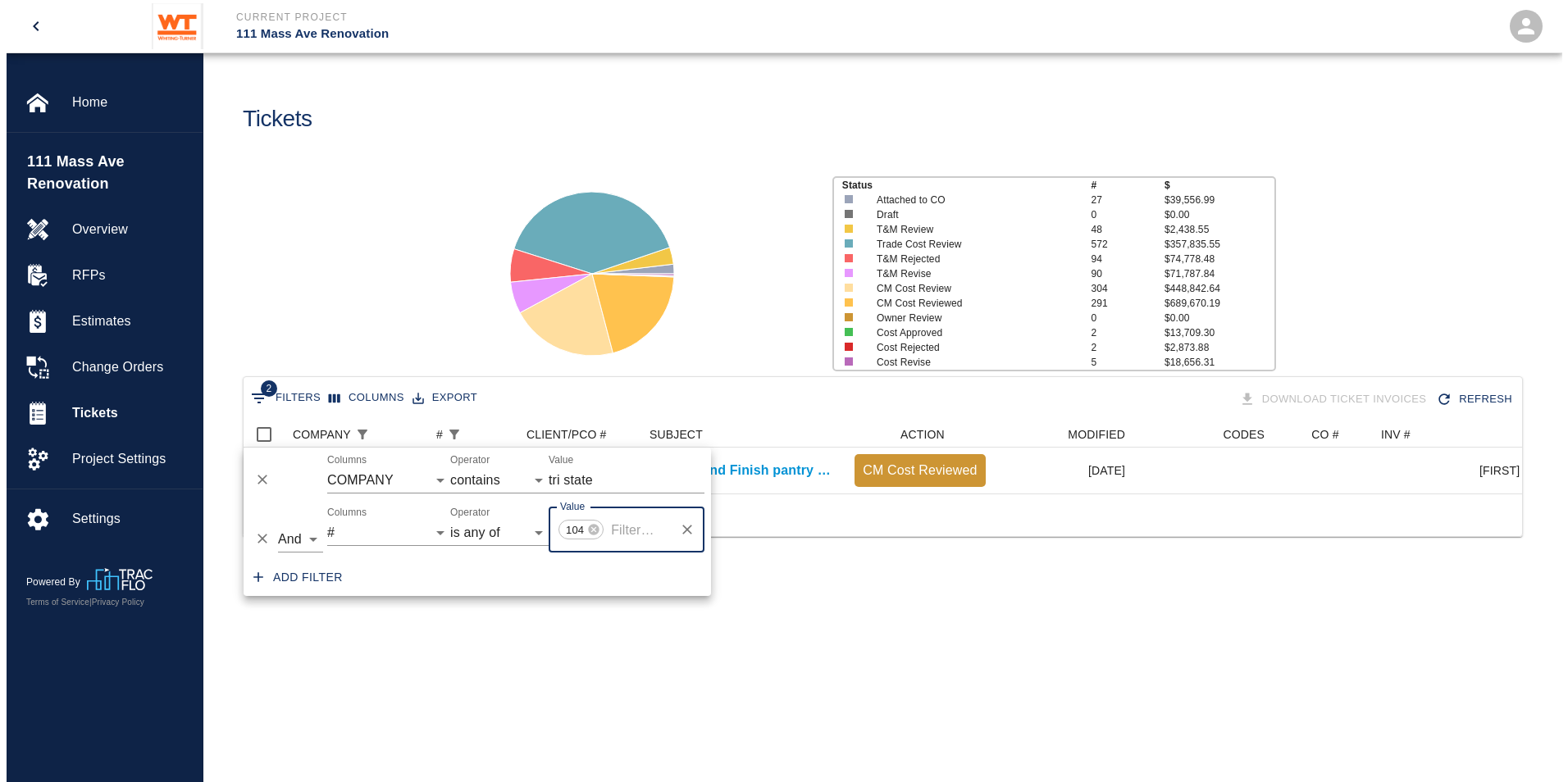 scroll, scrollTop: 0, scrollLeft: 0, axis: both 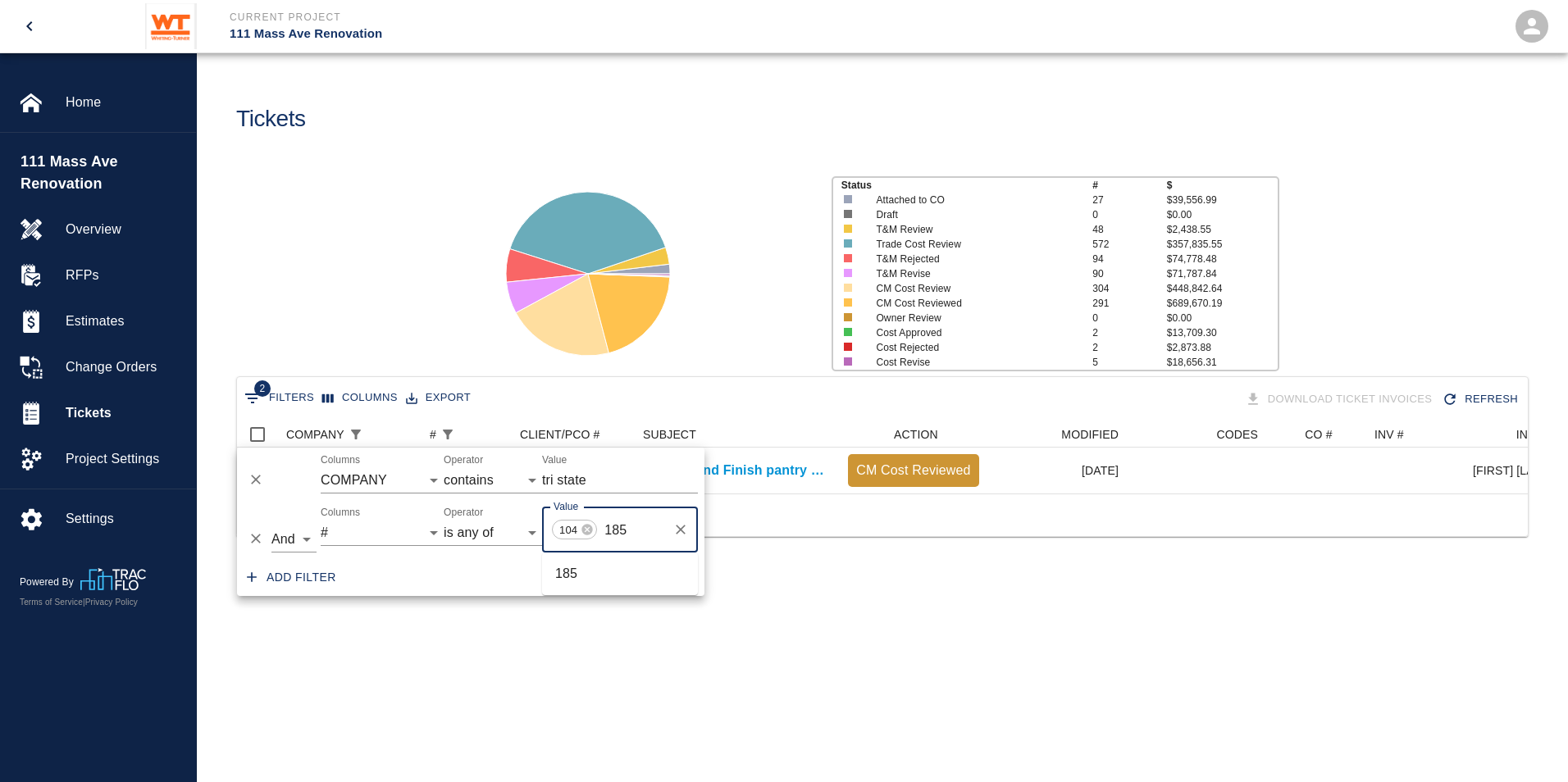 type 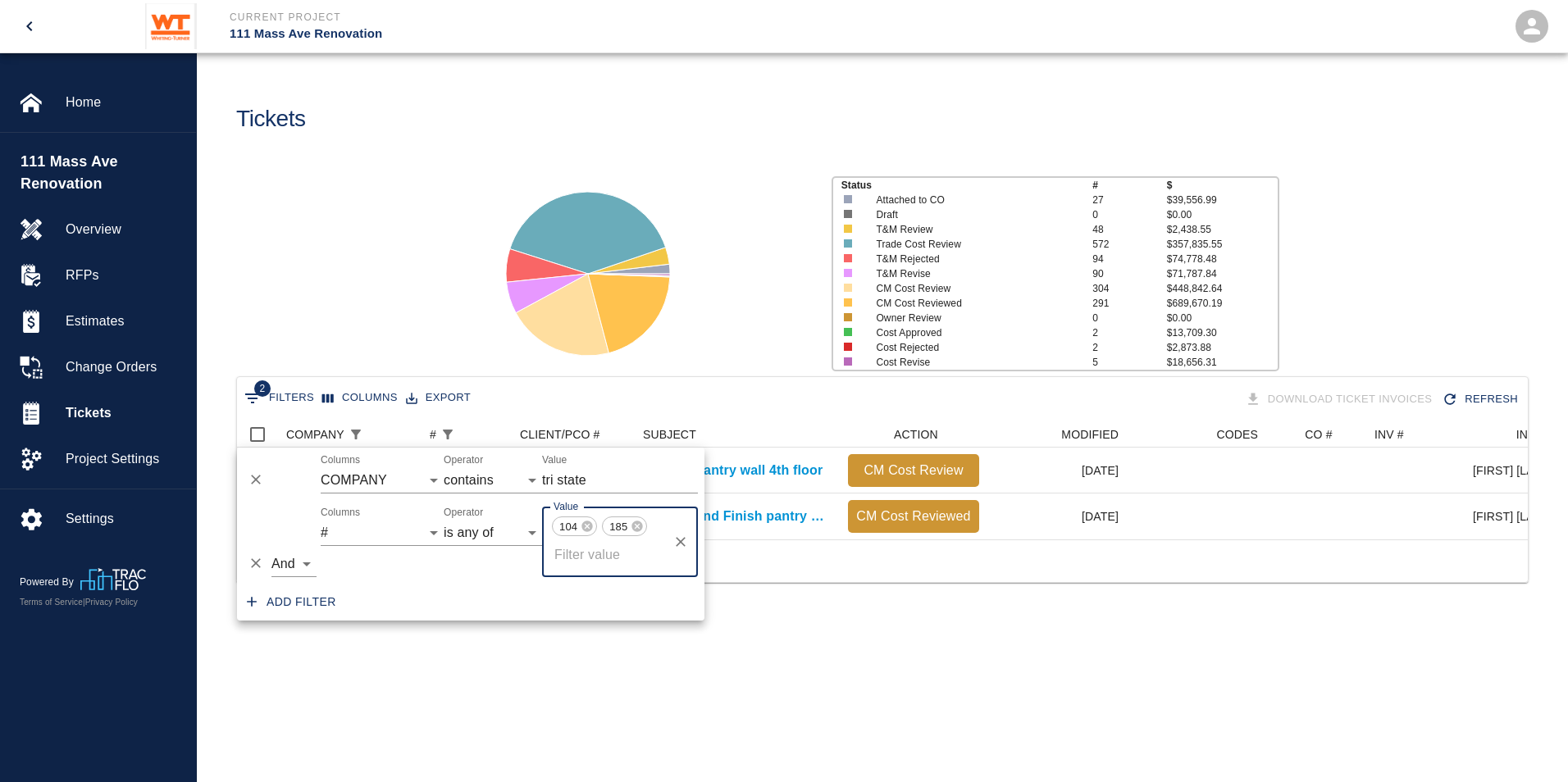 scroll, scrollTop: 13, scrollLeft: 13, axis: both 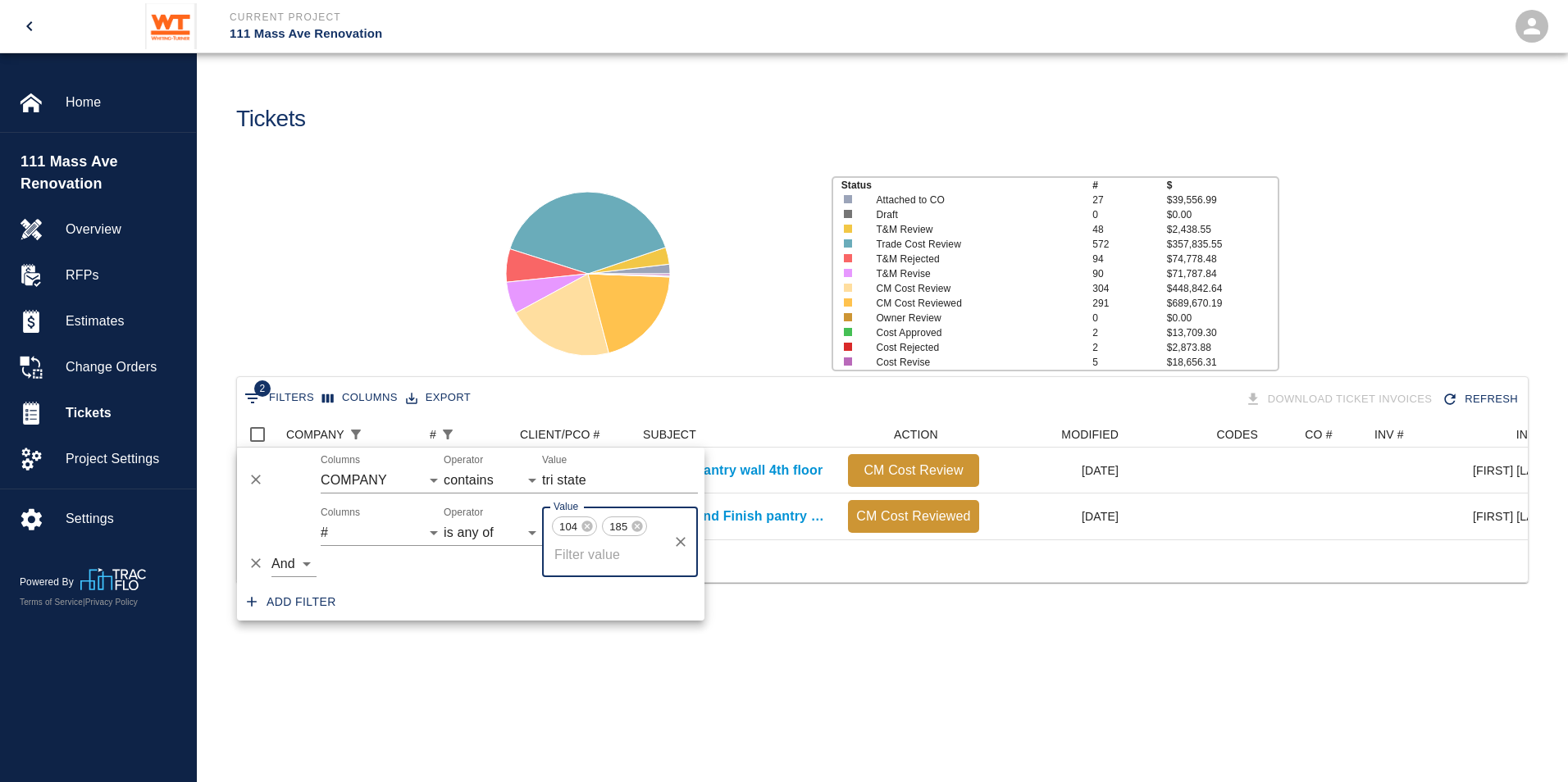 click on "Tickets Status # $ Attached to CO 27 $39,556.99 Draft 0 $0.00 T&M Review 48 $2,438.55 Trade Cost Review 572 $357,835.55 T&M Rejected 94 $74,778.48 T&M Revise 90 $71,787.84 CM Cost Review 304 $448,842.64 CM Cost Reviewed 291 $689,670.19 Owner Review 0 $0.00 Cost Approved 2 $13,709.30 Cost Rejected 2 $2,873.88 Cost Revise 5 $18,656.31 2 Filters Columns Export Download Ticket Invoices Refresh COMPANY # CLIENT/PCO # SUBJECT ACTION MODIFIED CODES CO # INV # INBOX TOTAL Tri State Drywall 185 INT 187 Rehang pantry wall 4th floor CM Cost Review [DATE] [FIRST] [LAST] [PRICE] Tri State Drywall 104 INT 287 Rehang and Finish pantry walls 6th and 7th floors due... CM Cost Reviewed [DATE] [FIRST] [LAST] [PRICE]" at bounding box center [882, 391] 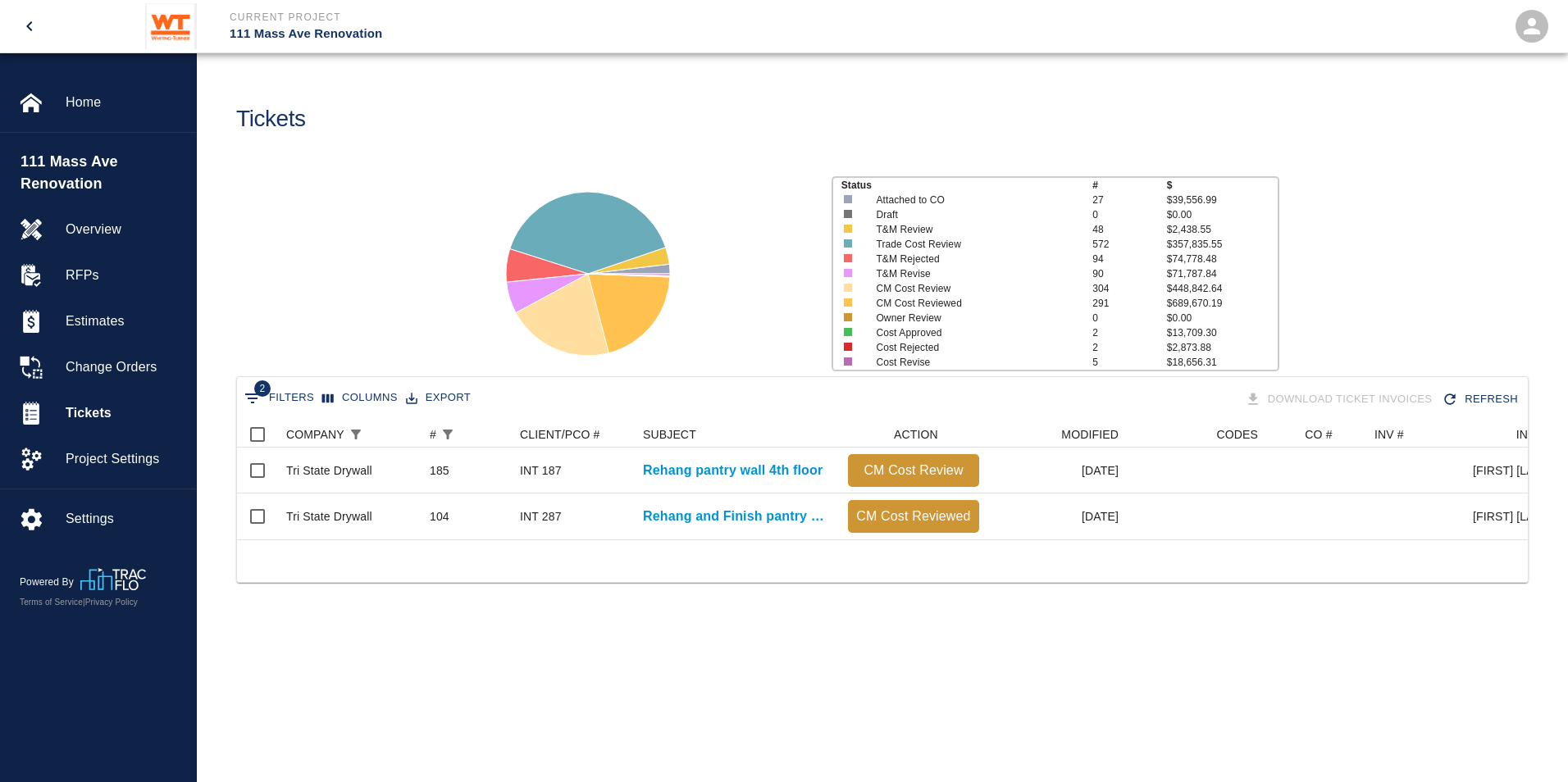click on "Export" at bounding box center [438, 398] 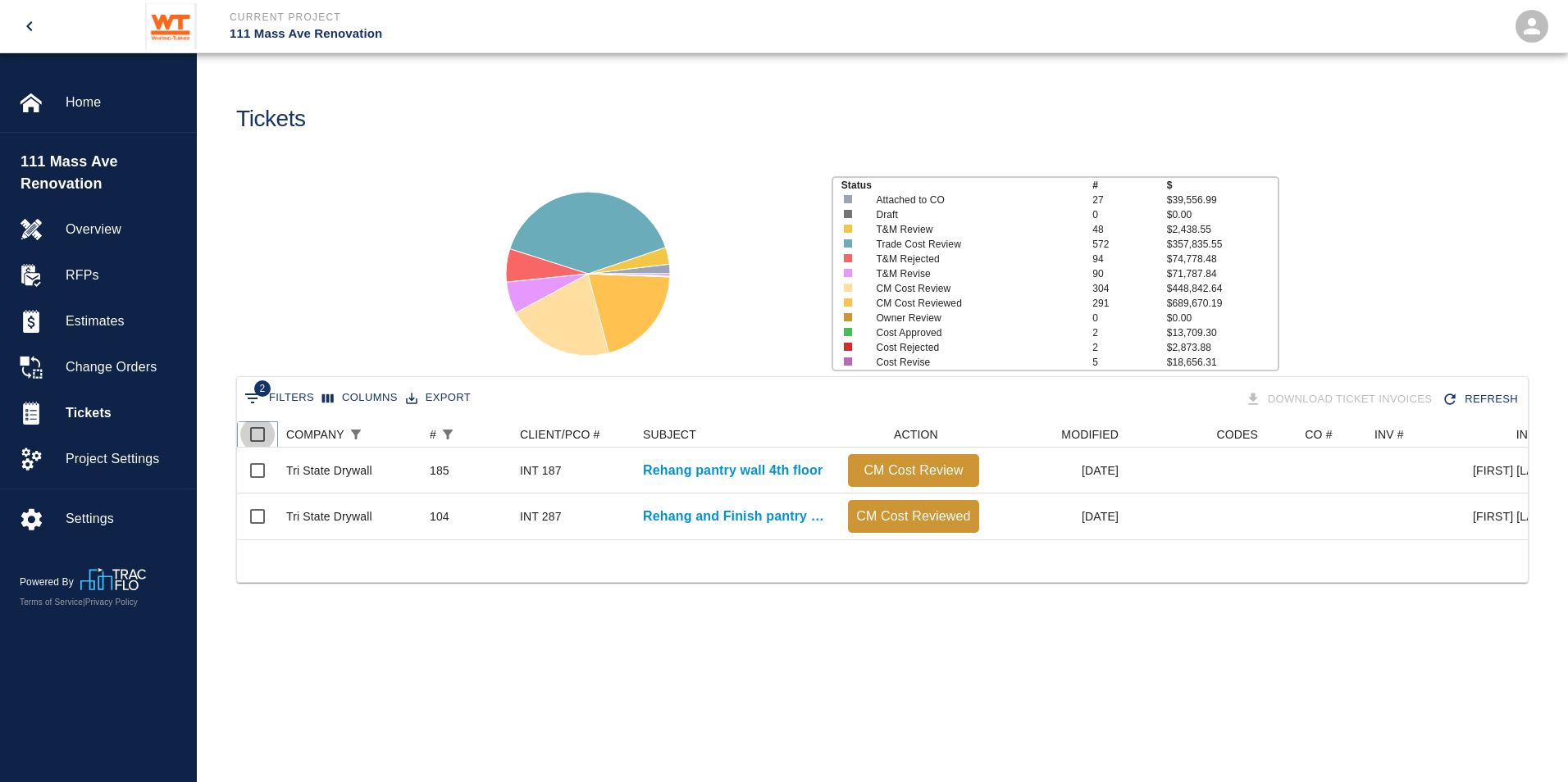 click at bounding box center [258, 434] 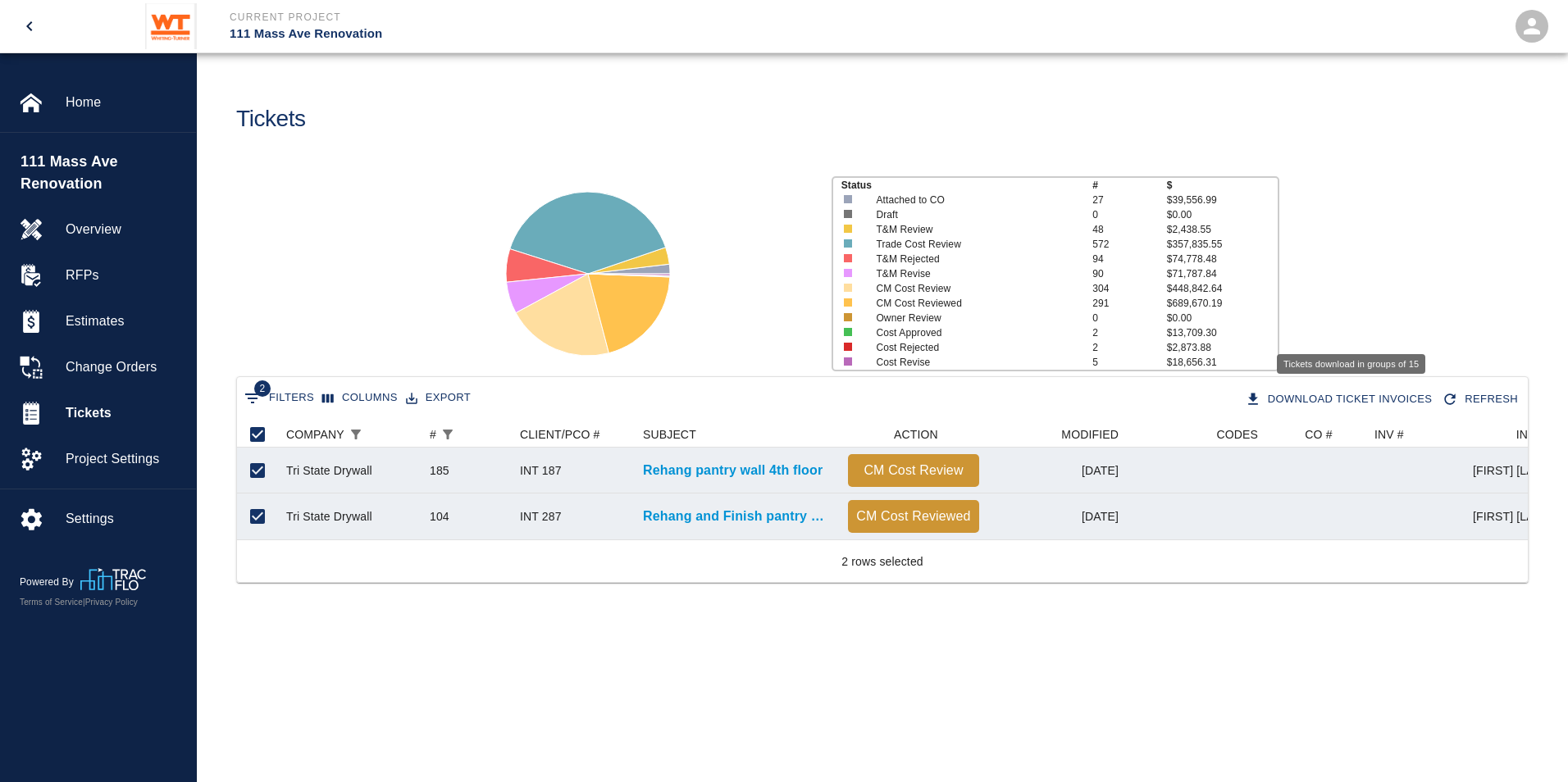 click on "Download Ticket Invoices" at bounding box center [1340, 399] 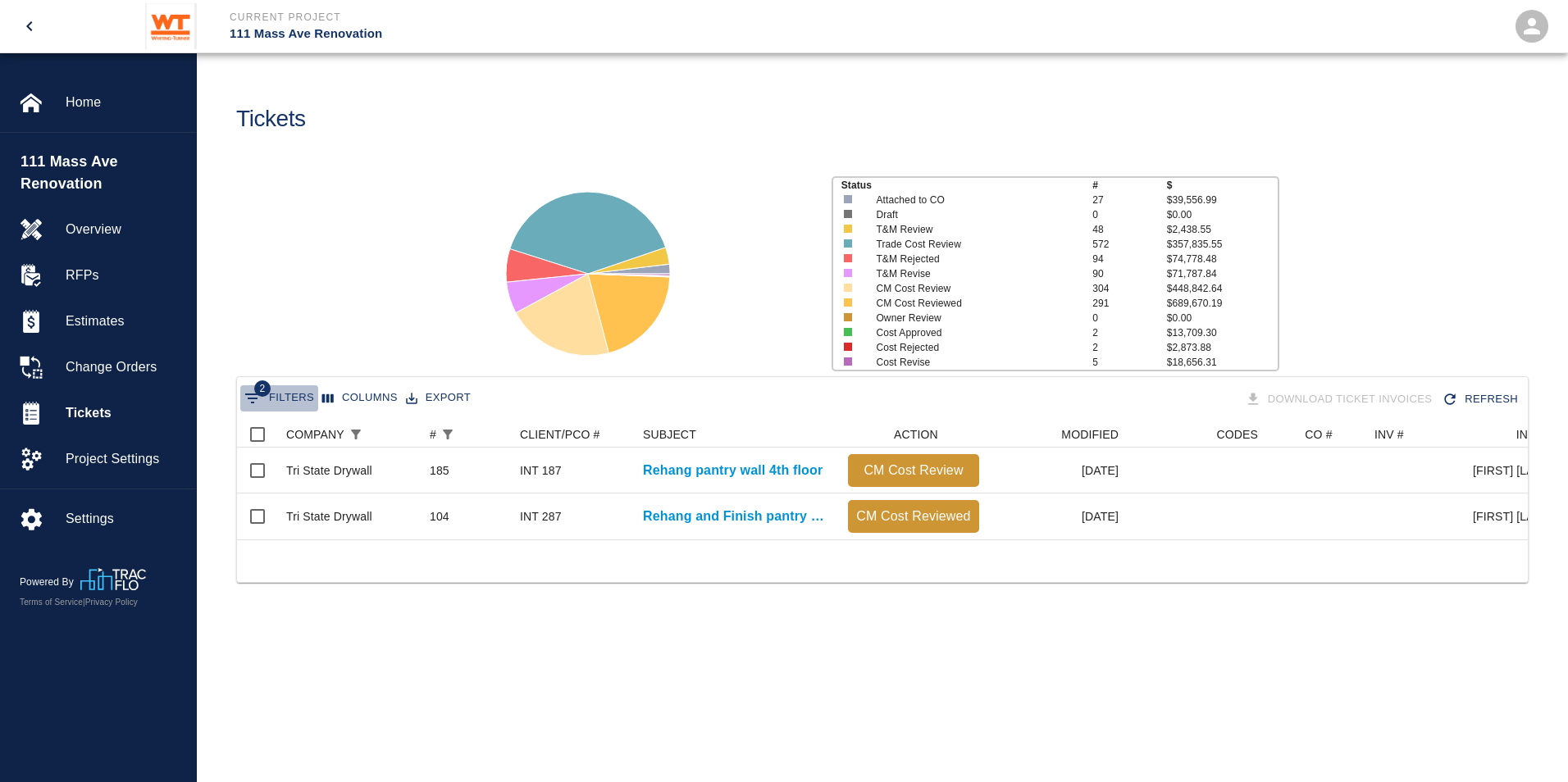 click on "2 Filters" at bounding box center [279, 398] 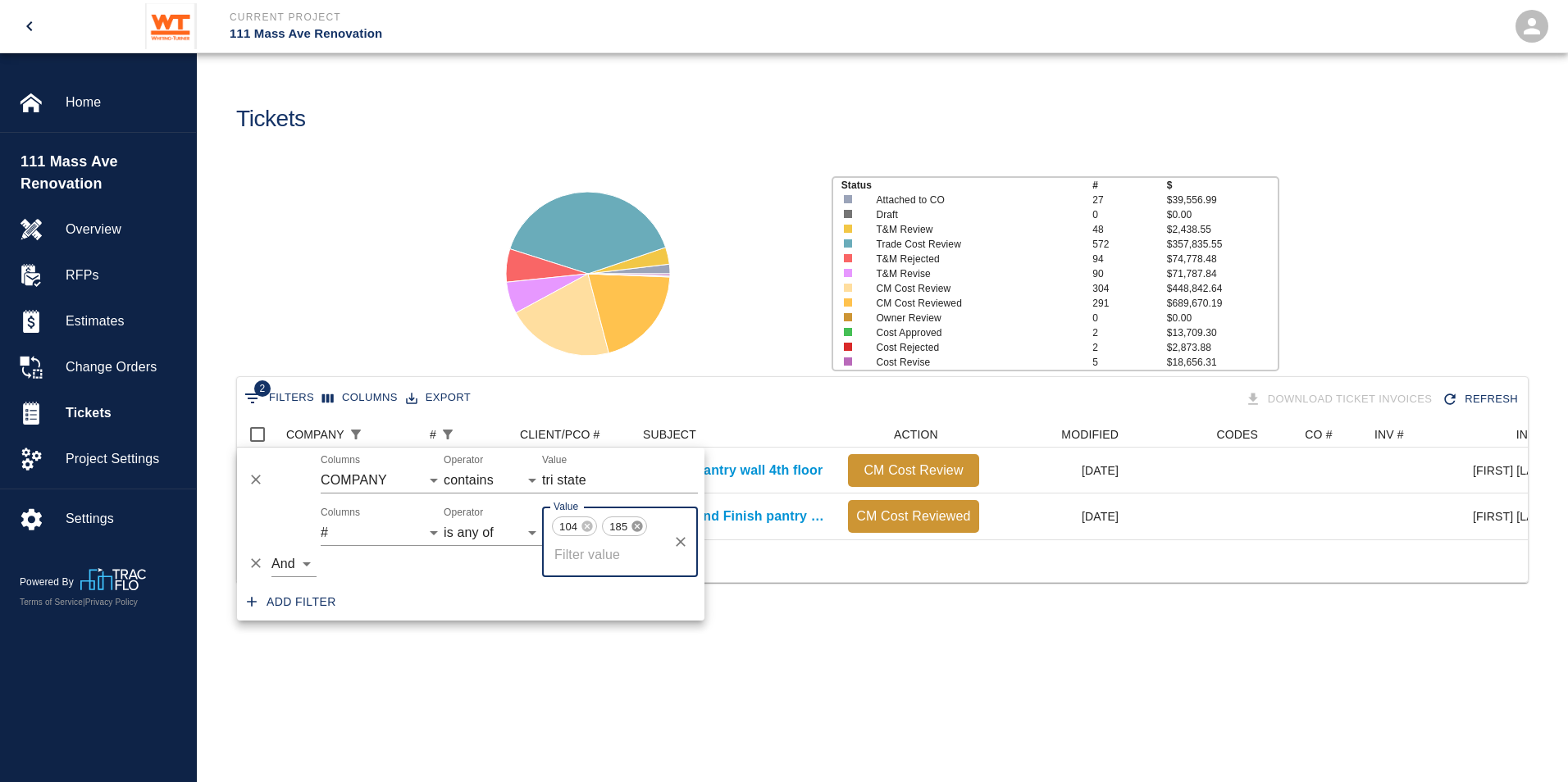 click at bounding box center [587, 526] 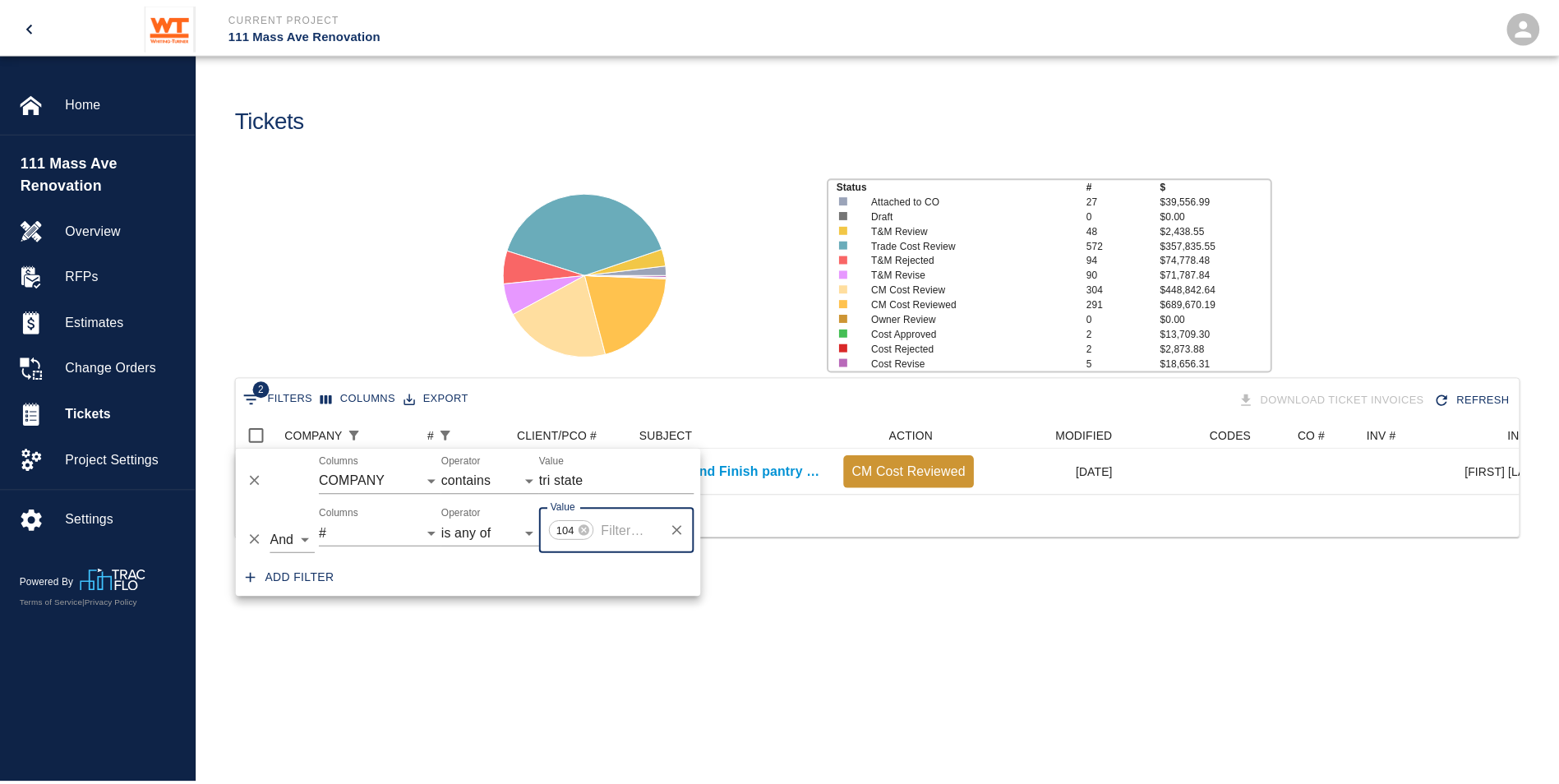 scroll, scrollTop: 72, scrollLeft: 1281, axis: both 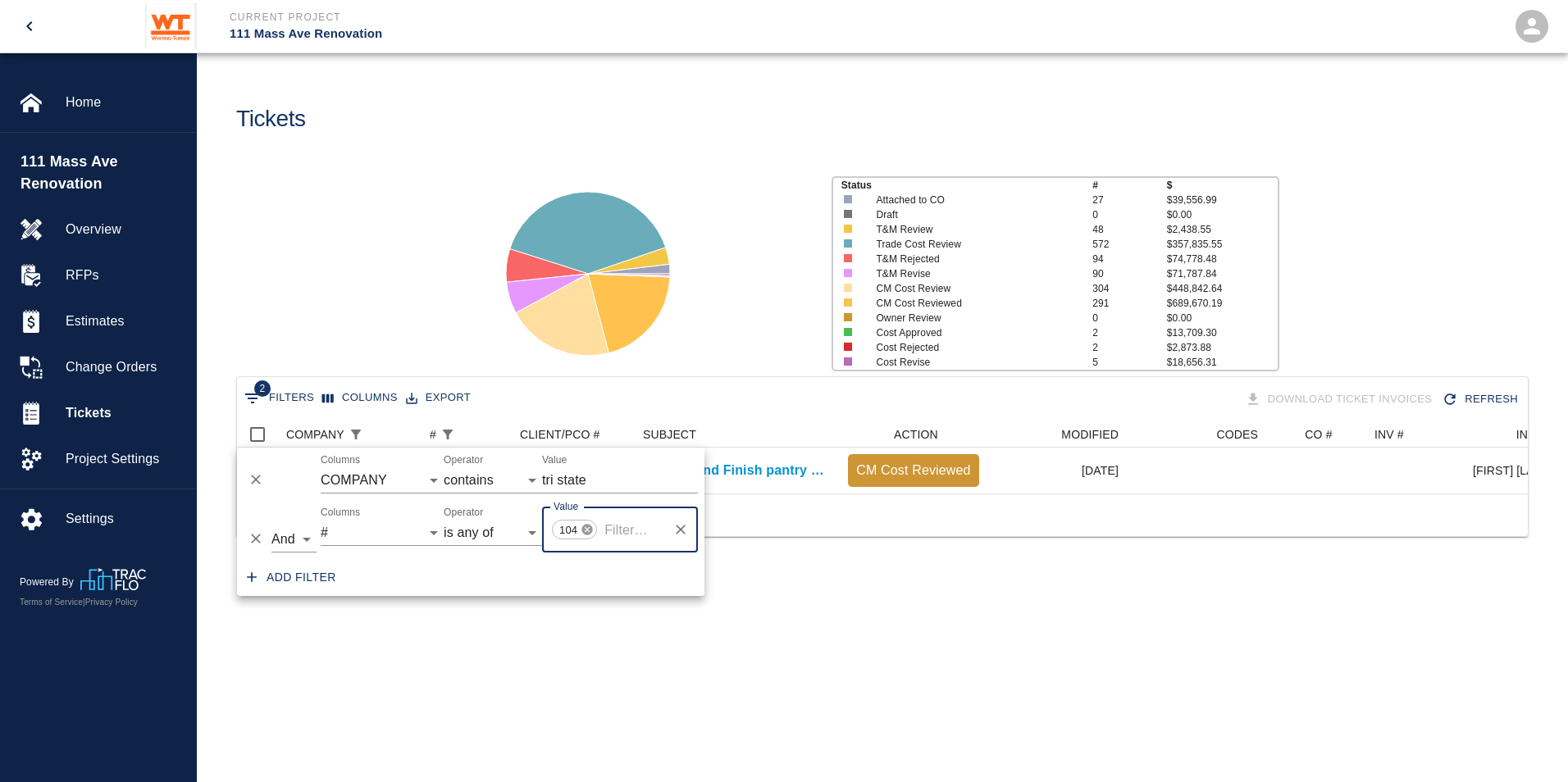 click at bounding box center (586, 529) 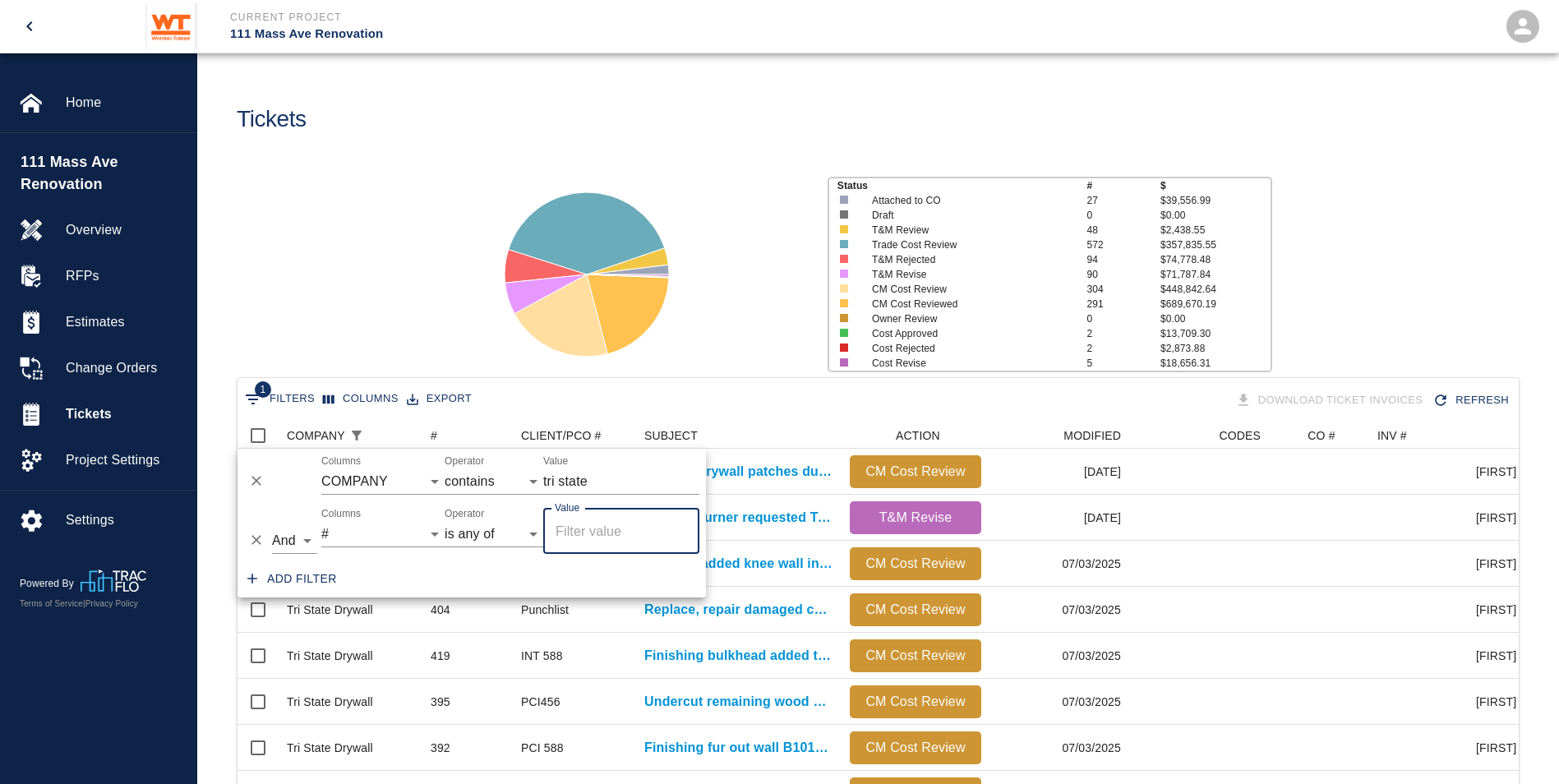 scroll, scrollTop: 13, scrollLeft: 13, axis: both 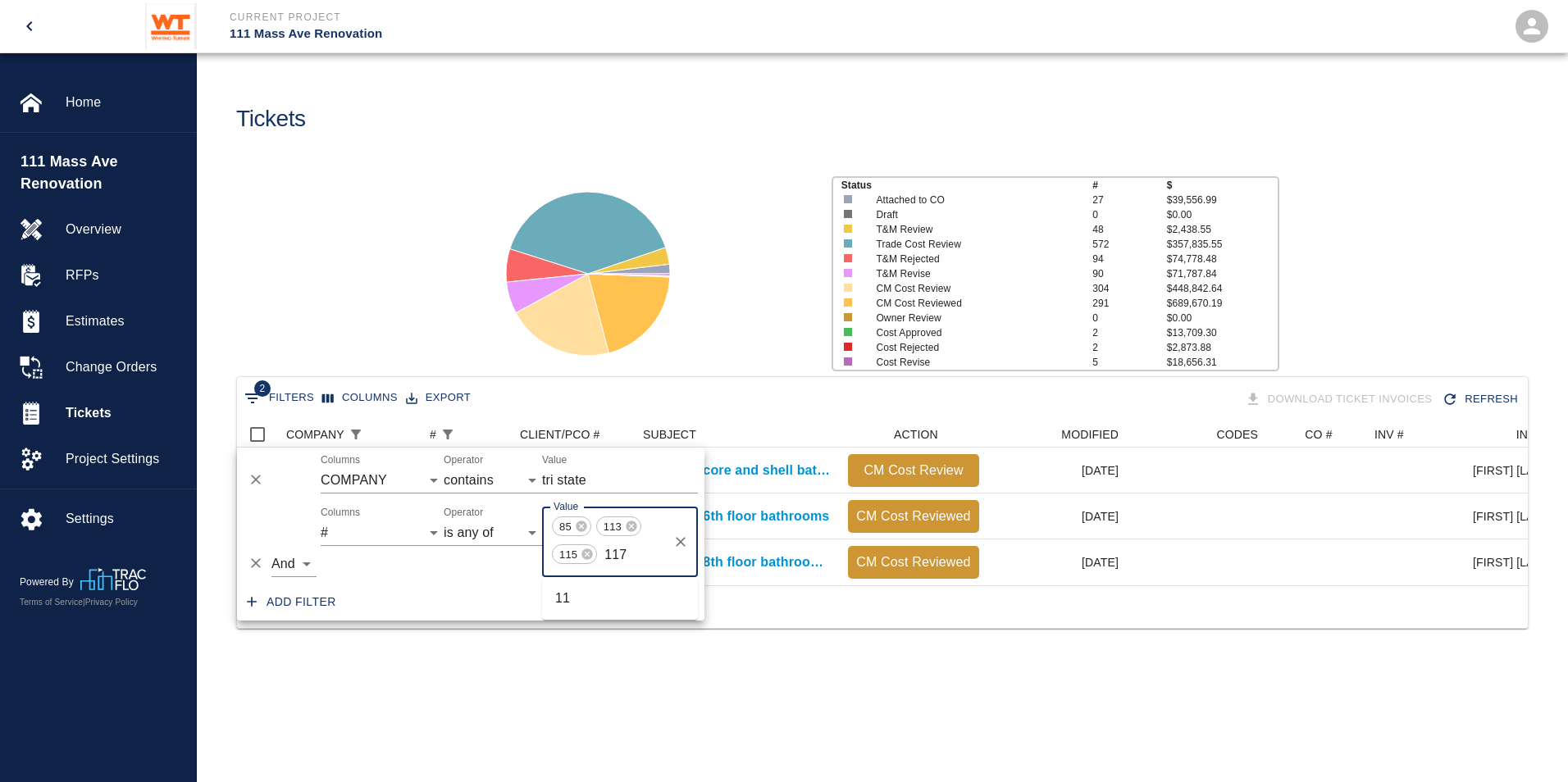 type 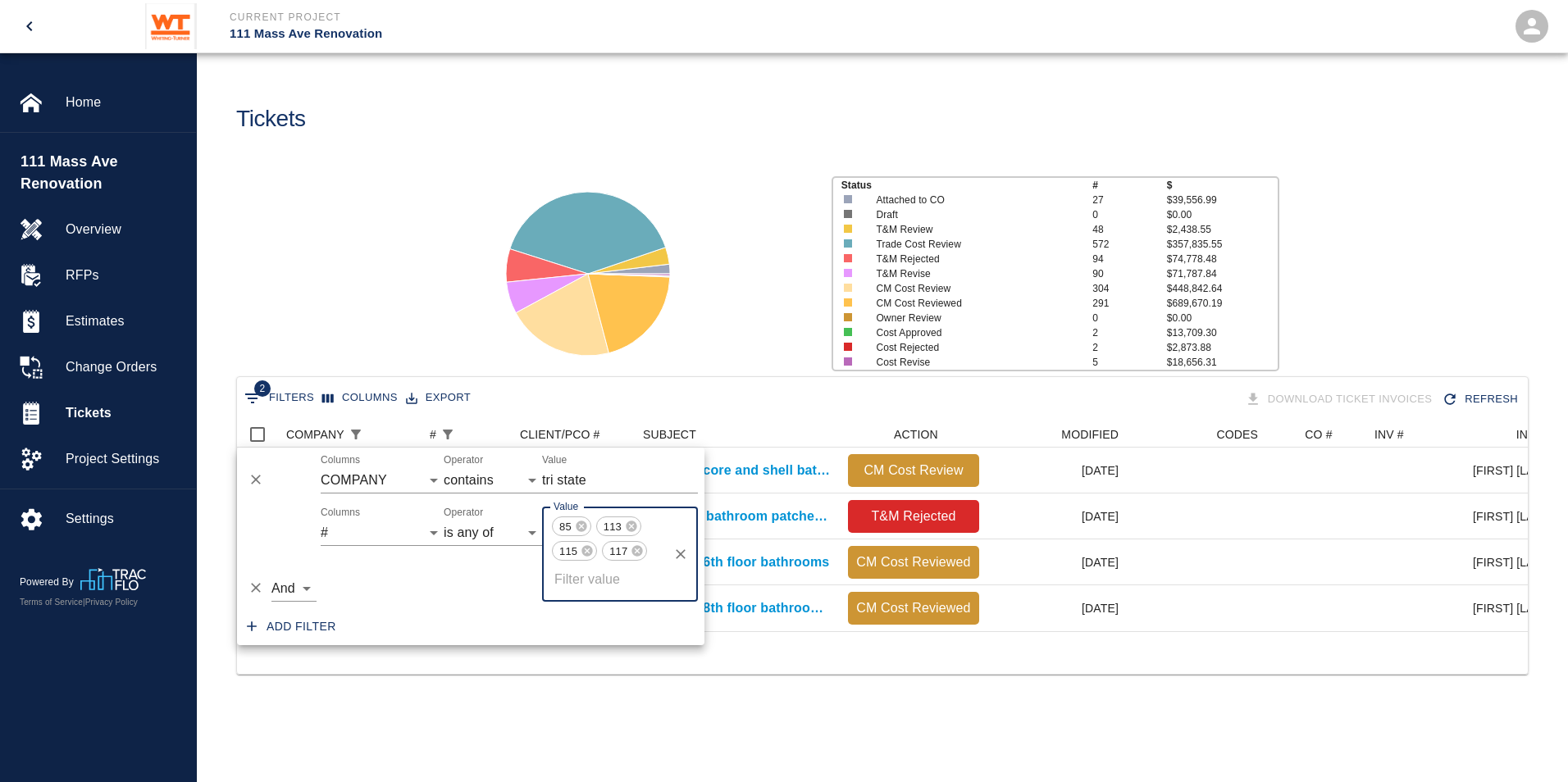 scroll, scrollTop: 13, scrollLeft: 13, axis: both 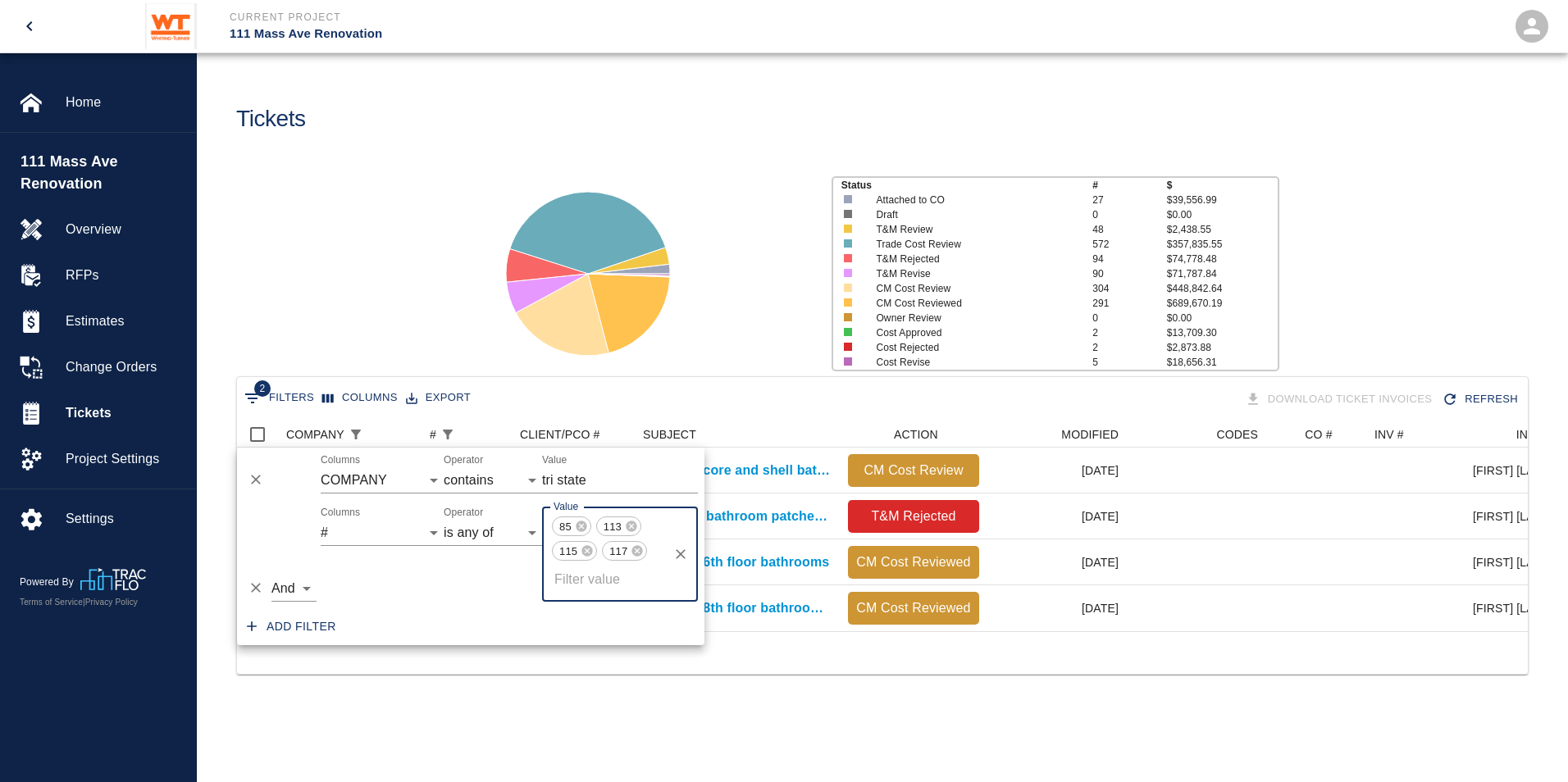 click on "COMPANY # CLIENT/PCO # SUBJECT ACTION MODIFIED CODES CO # INV # INBOX TOTAL Tri State Drywall 115 INT 187 Patching core and shell bathrooms 5th and 6th floors. CM Cost Review [DATE] [FIRST] [LAST] [PRICE] Tri State Drywall 117 INT 187 Finishing bathroom patches 6th floor working down T&M Rejected [DATE] [FIRST] [LAST] [PRICE] Tri State Drywall 113 INT 187 Patching 6th floor bathrooms CM Cost Reviewed [DATE] [FIRST] [LAST] [PRICE] Tri State Drywall 85 INT 187 Patching 8th floor bathrooms at diffusers and finishing CM Cost Reviewed [DATE] [FIRST] [LAST] [PRICE]" at bounding box center (882, 545) 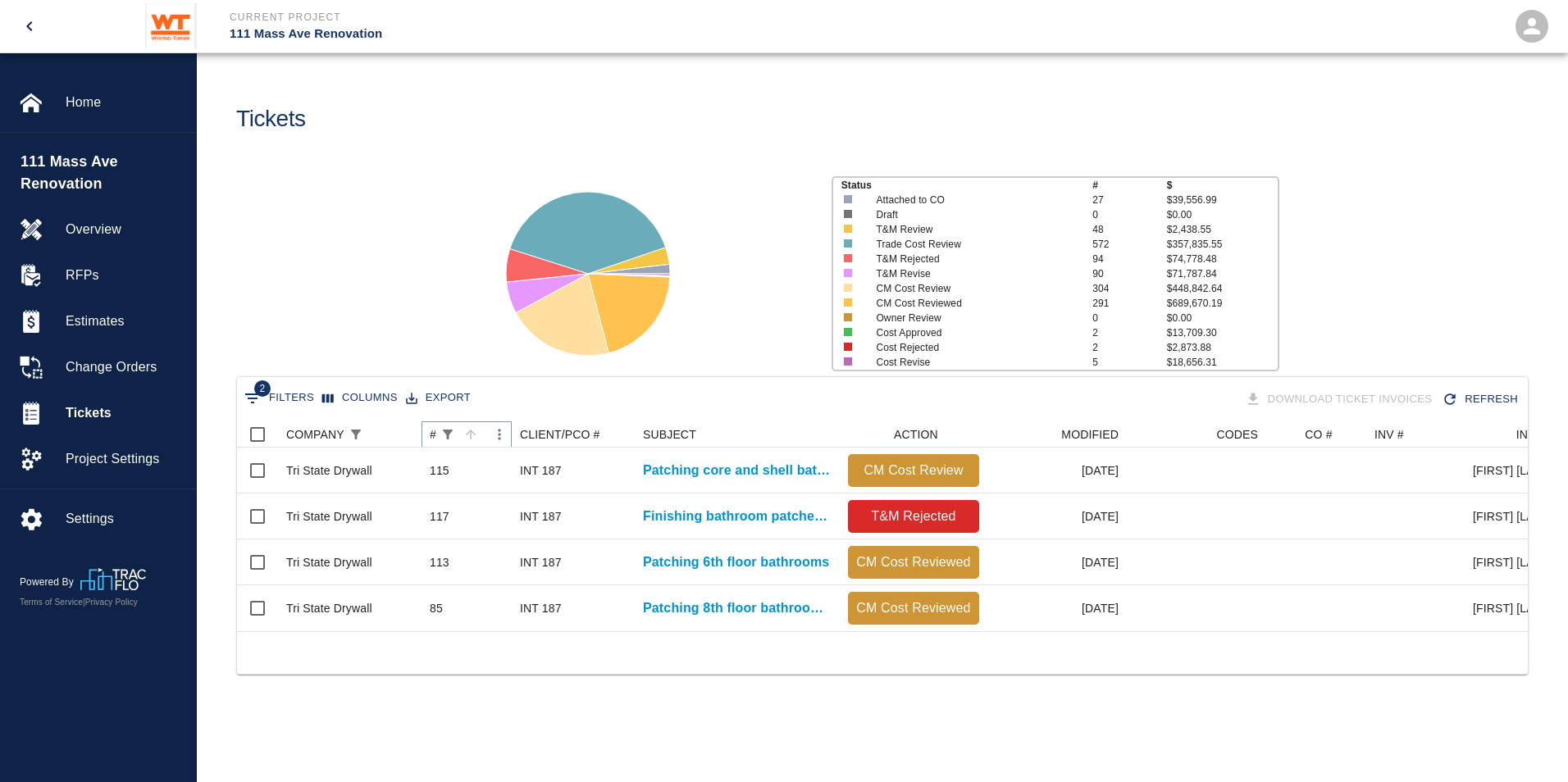 click at bounding box center [471, 434] 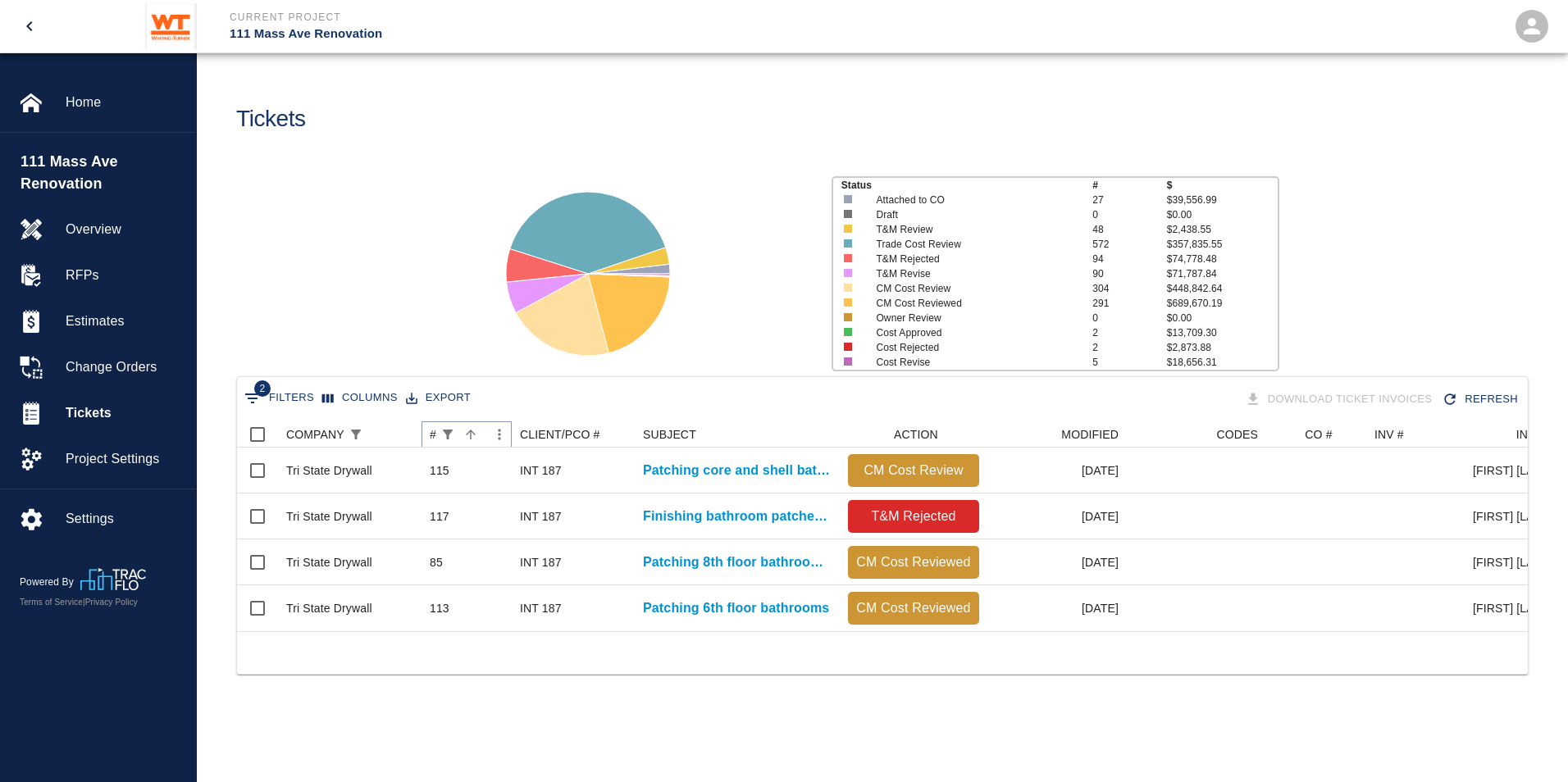 click at bounding box center (471, 434) 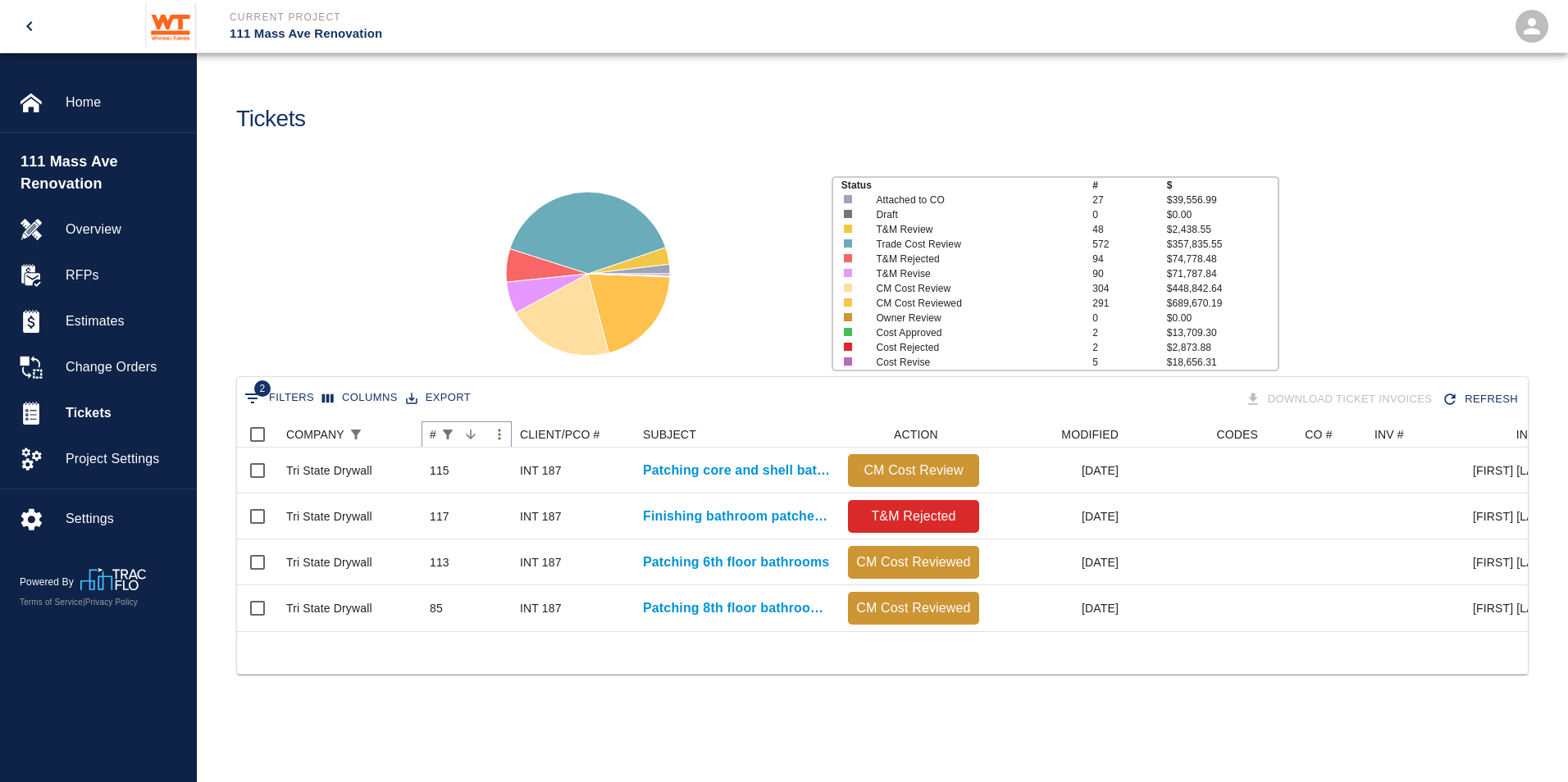 click at bounding box center (471, 434) 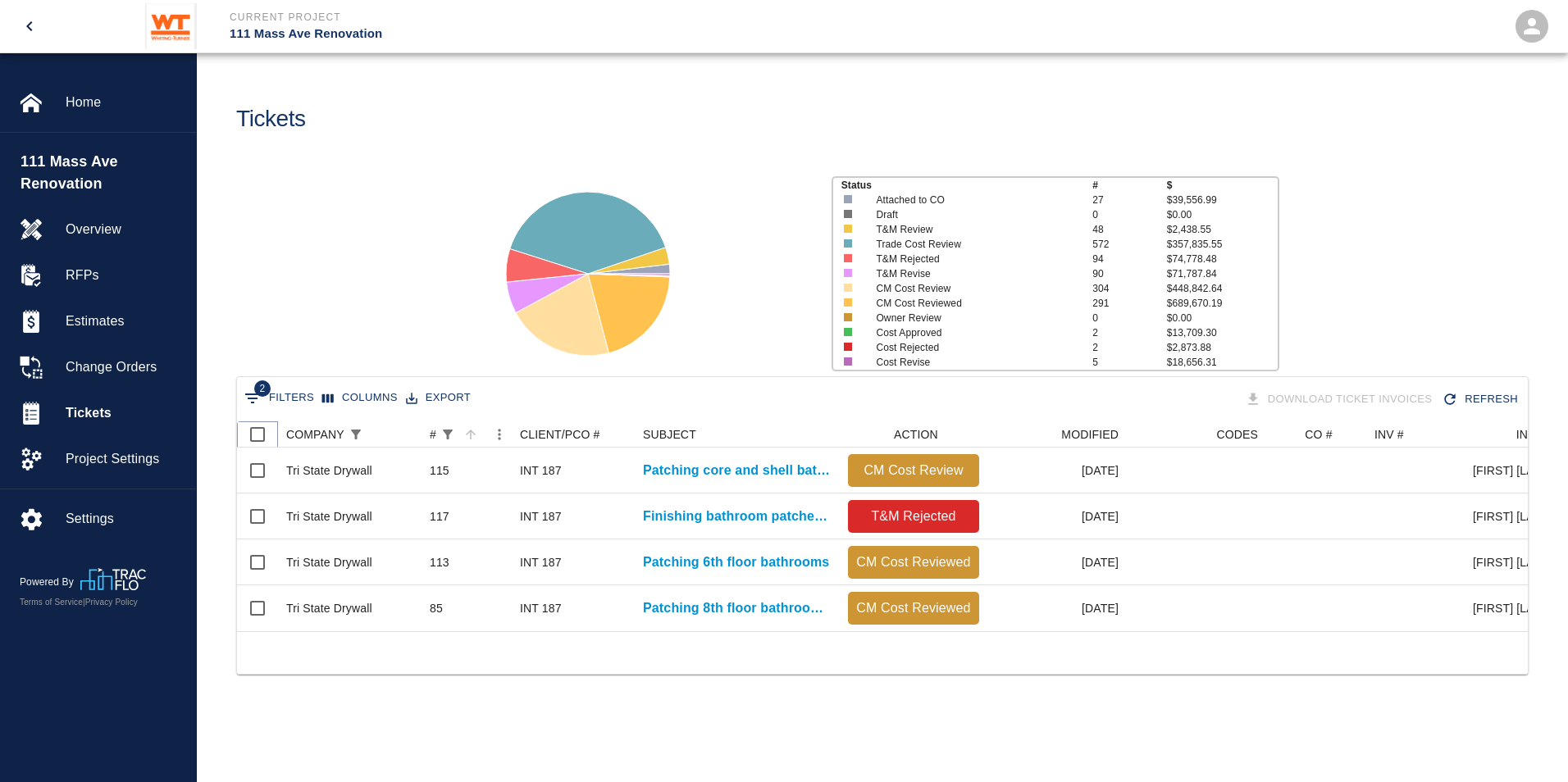 click at bounding box center (258, 434) 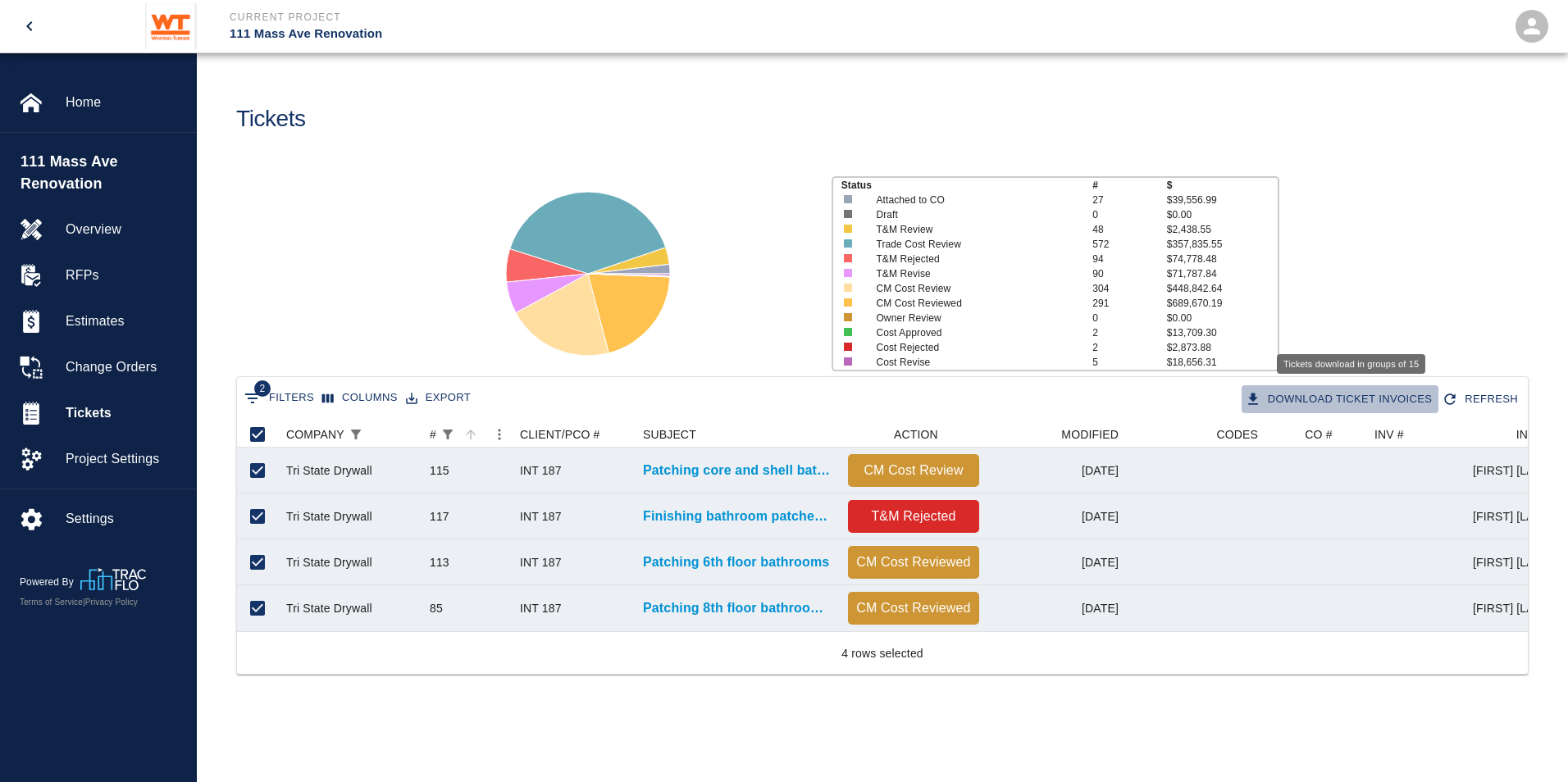 click on "Download Ticket Invoices" at bounding box center [1340, 399] 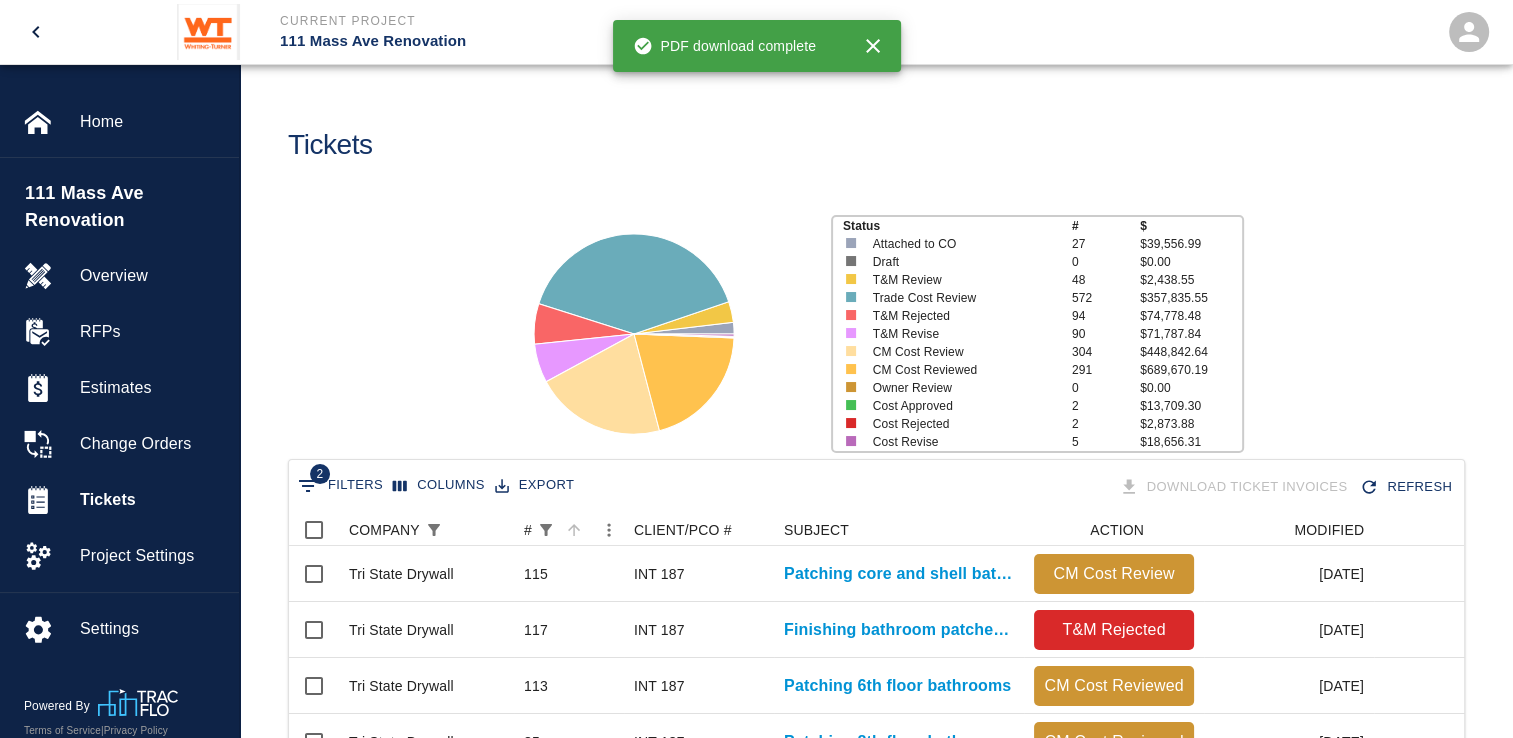 scroll, scrollTop: 16, scrollLeft: 16, axis: both 